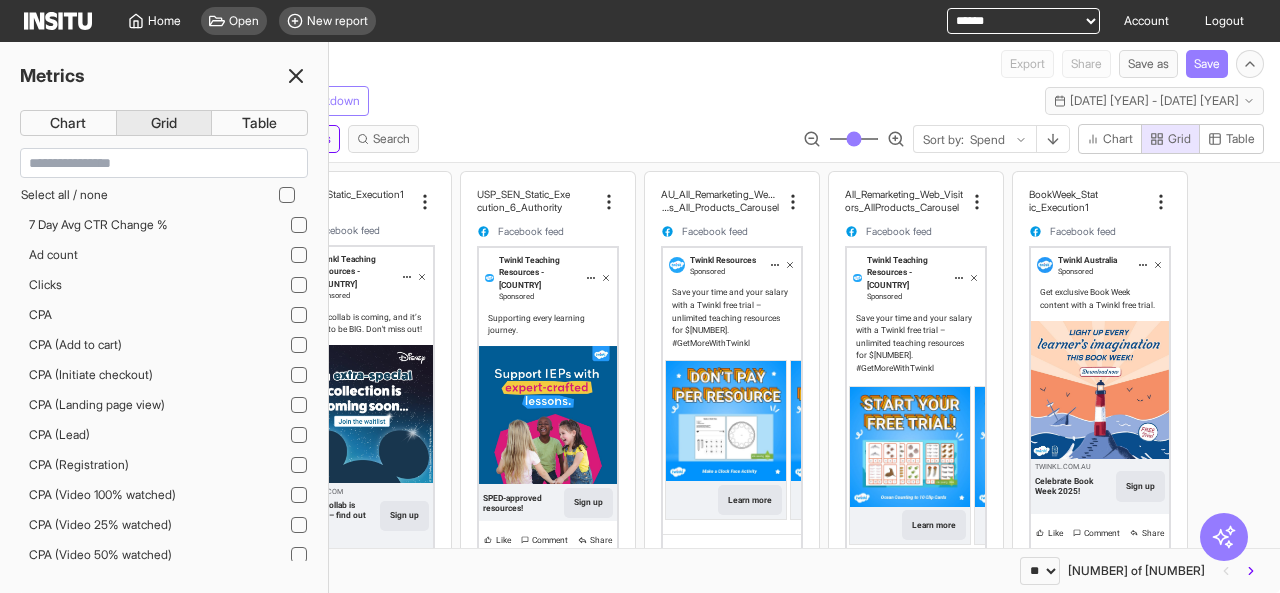 select on "**" 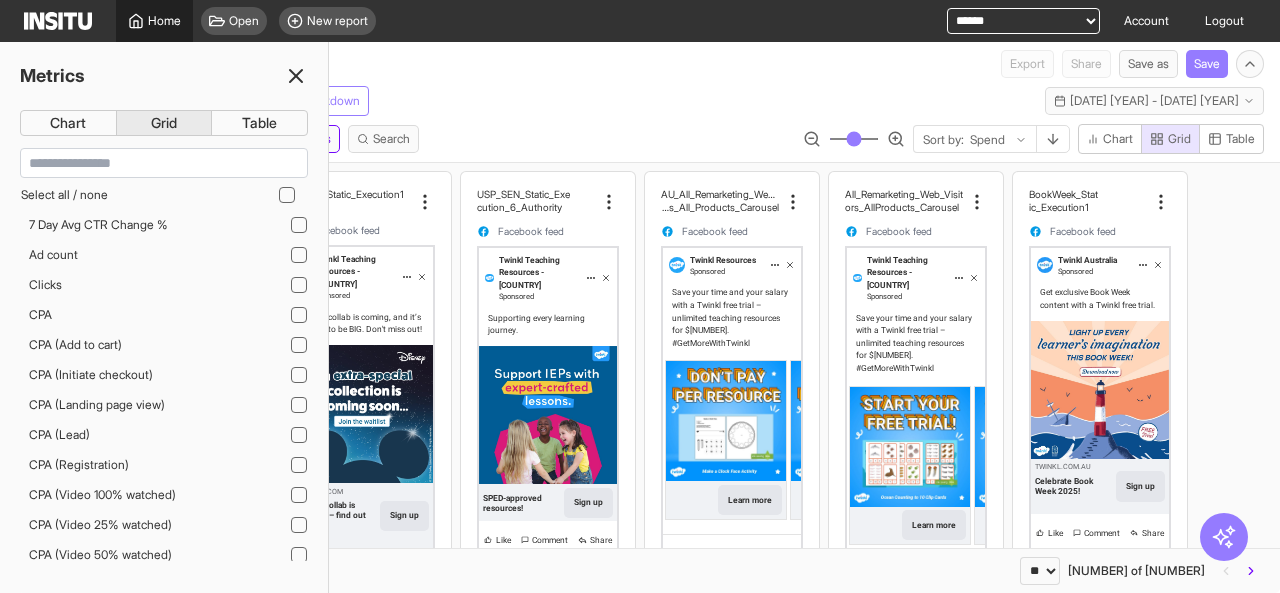 scroll, scrollTop: 1195, scrollLeft: 0, axis: vertical 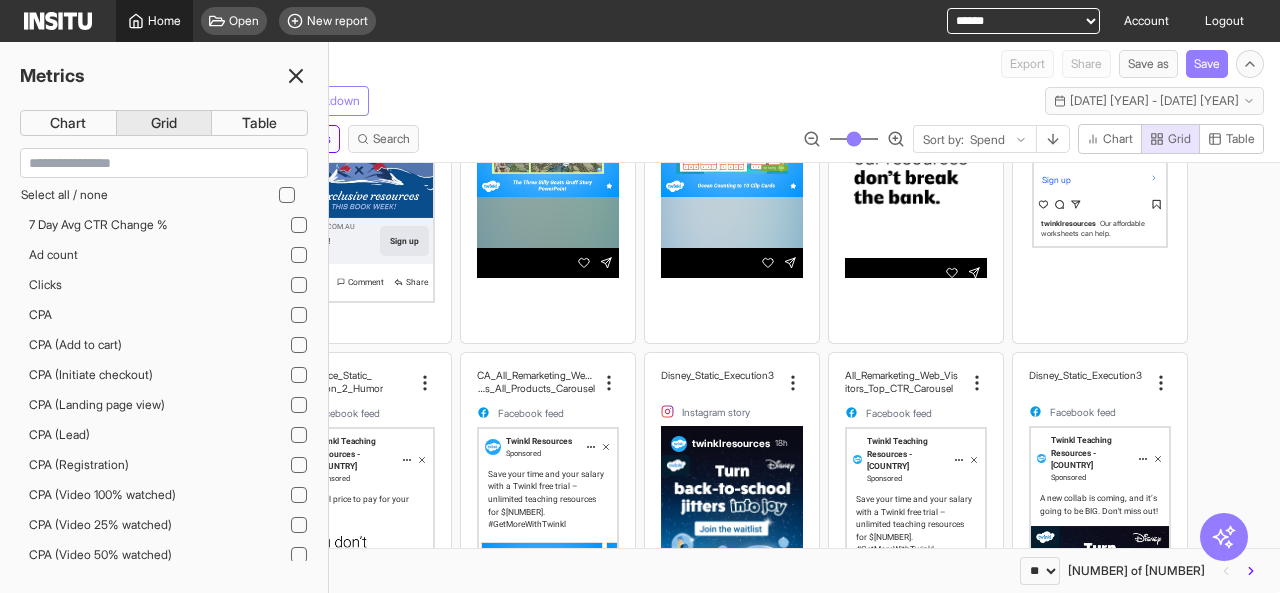 click on "Home" at bounding box center (164, 21) 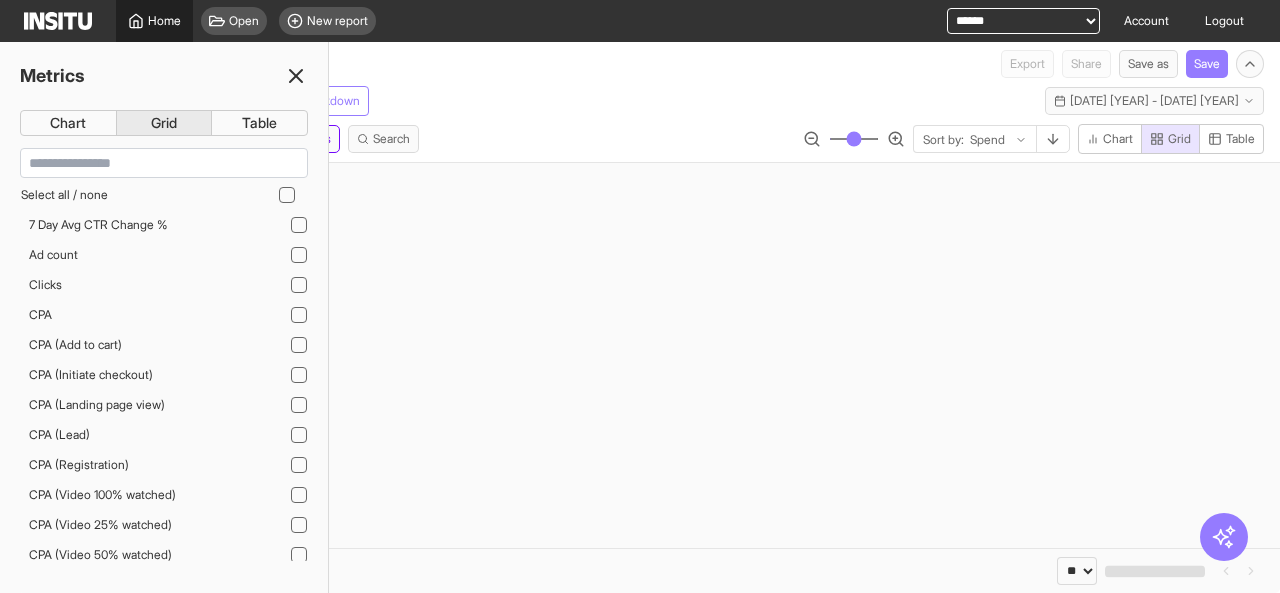 scroll, scrollTop: 0, scrollLeft: 0, axis: both 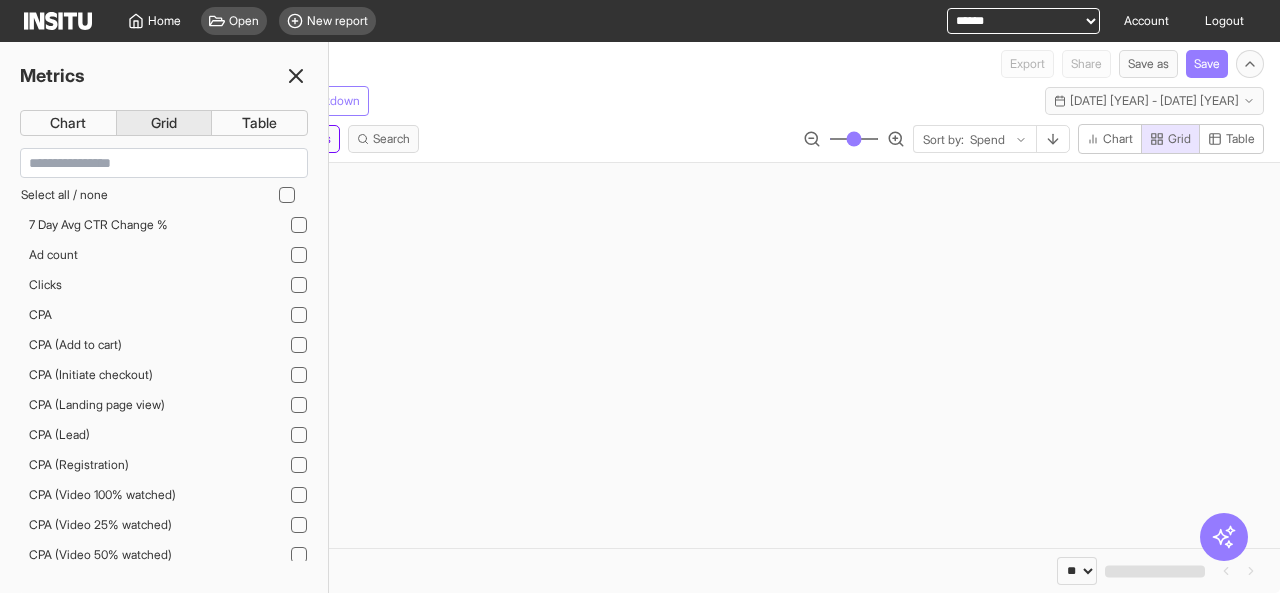 click 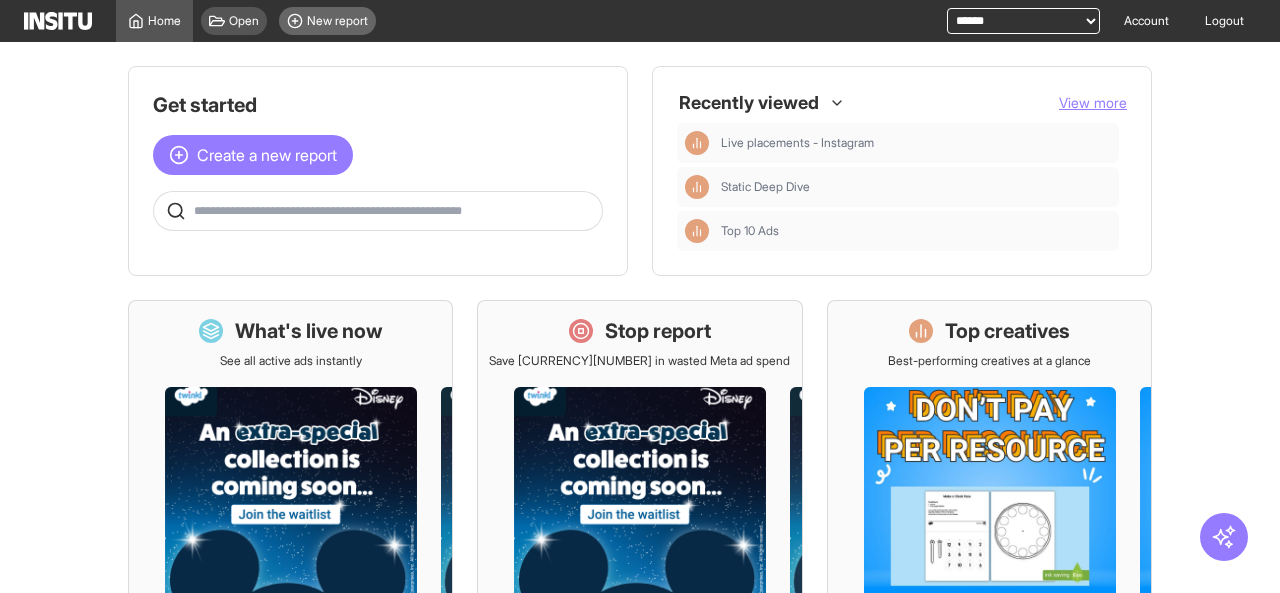 click on "New report" at bounding box center [327, 21] 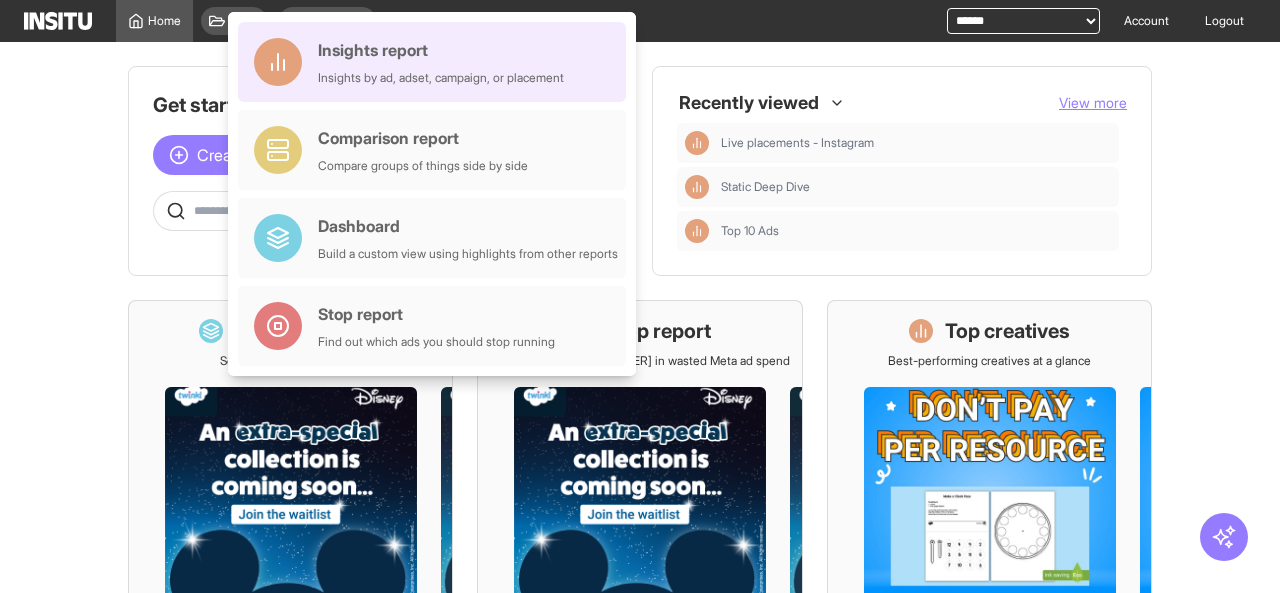 click on "Insights report Insights by ad, adset, campaign, or placement" at bounding box center (441, 62) 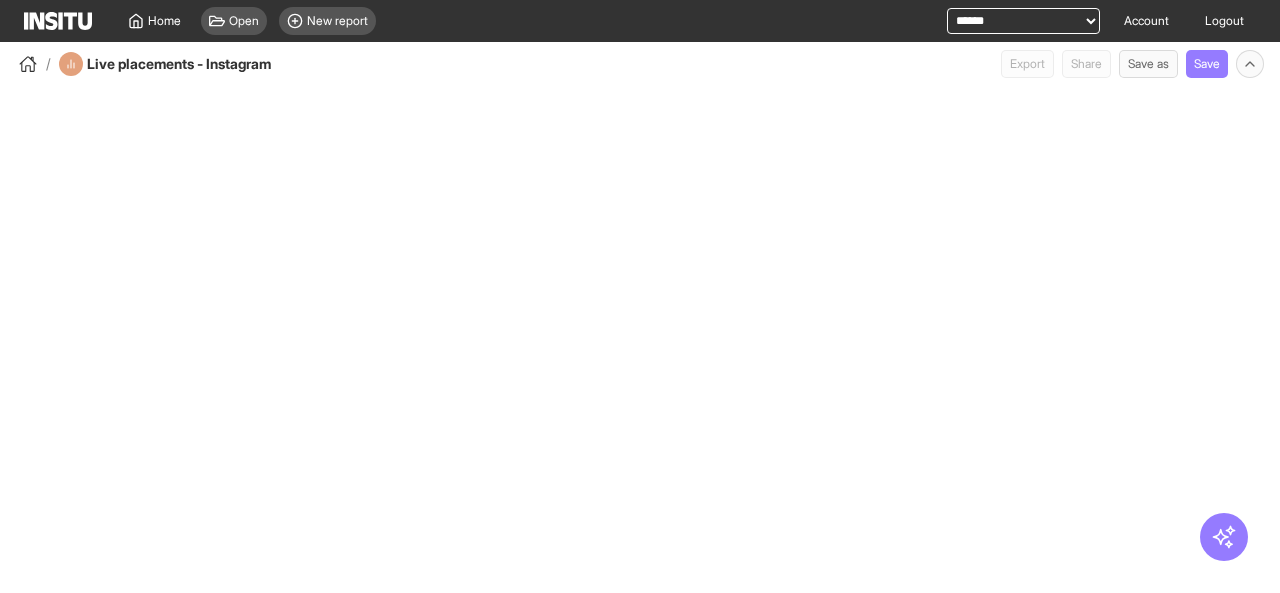 select on "**" 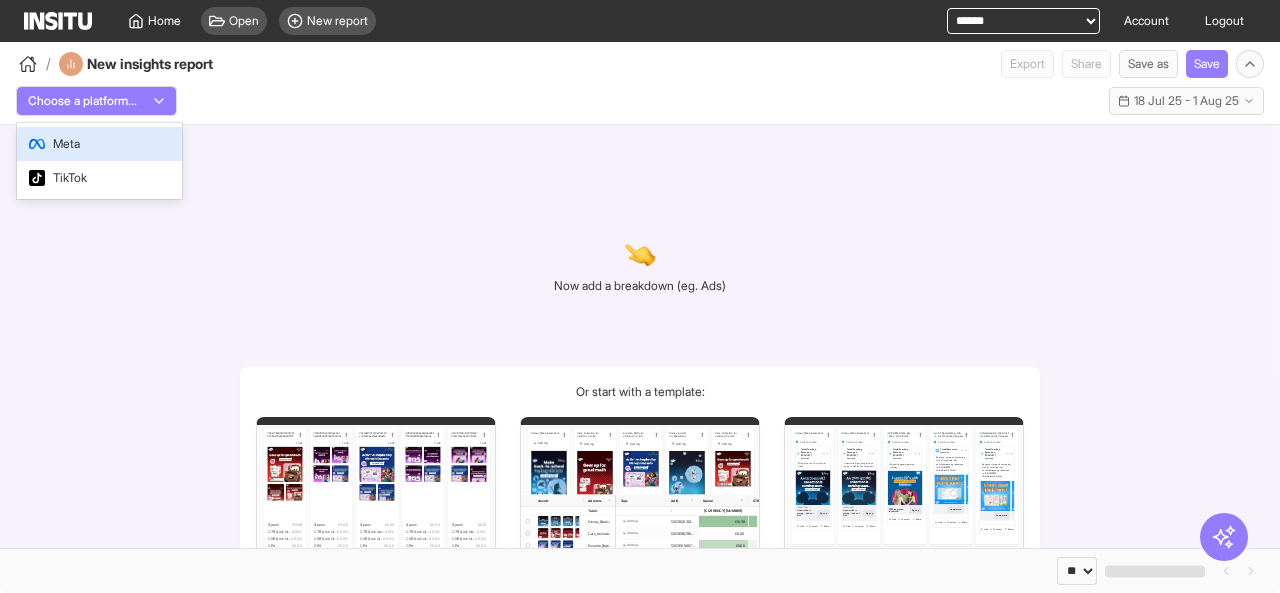 click 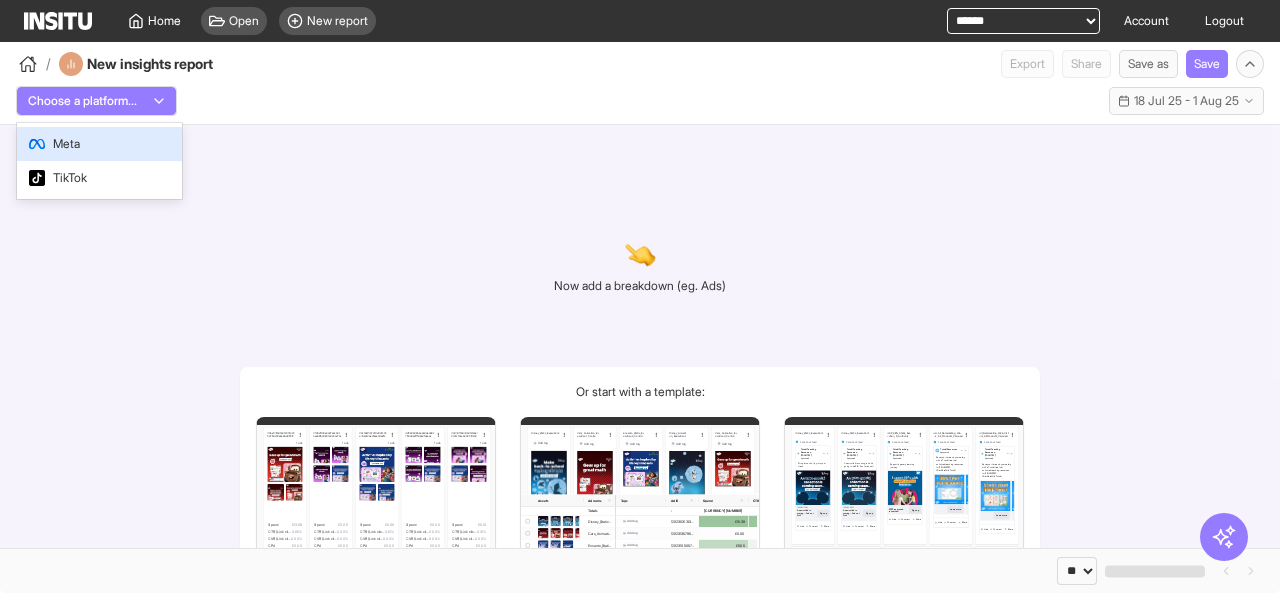 click on "Meta" at bounding box center [66, 144] 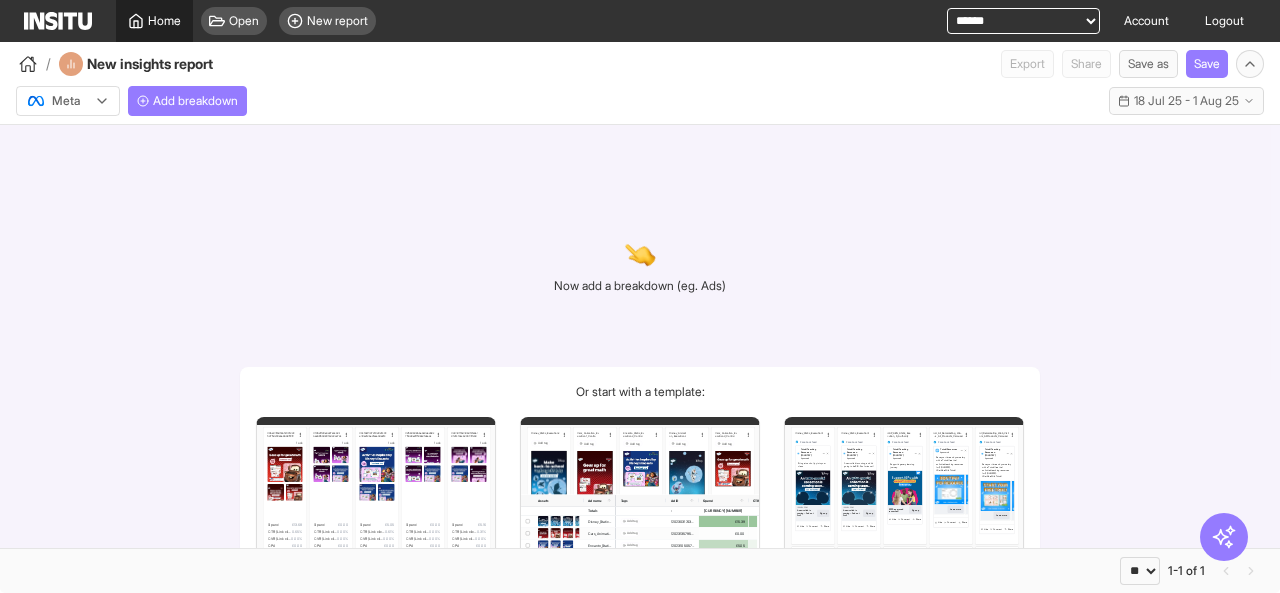 click on "Home" at bounding box center (164, 21) 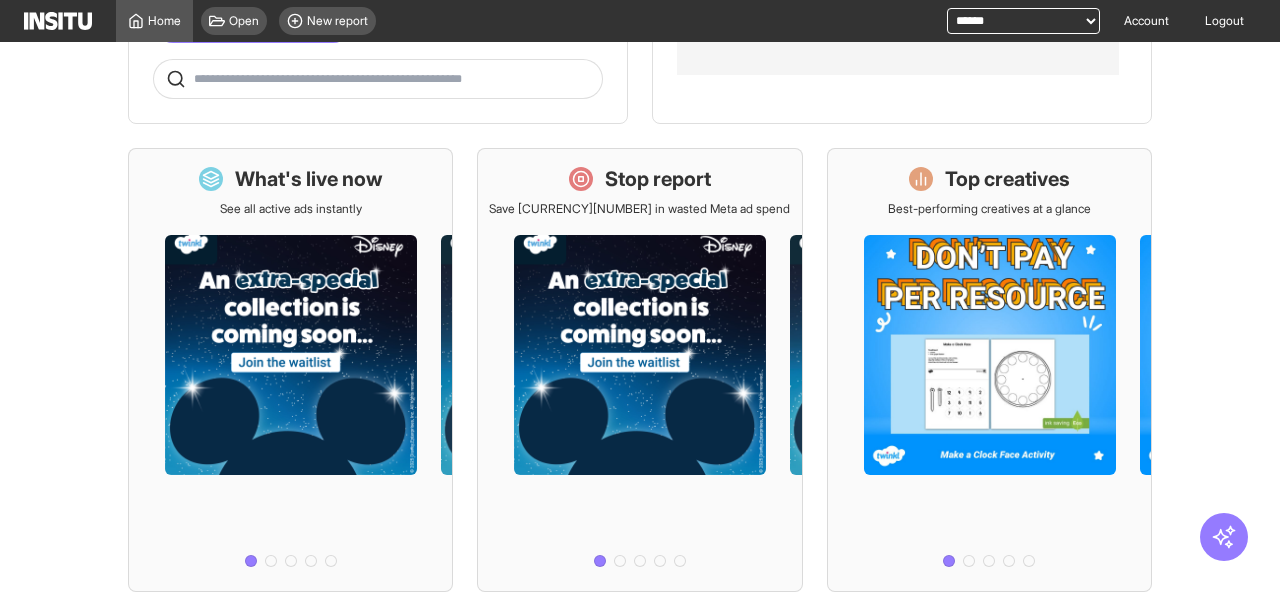 scroll, scrollTop: 136, scrollLeft: 0, axis: vertical 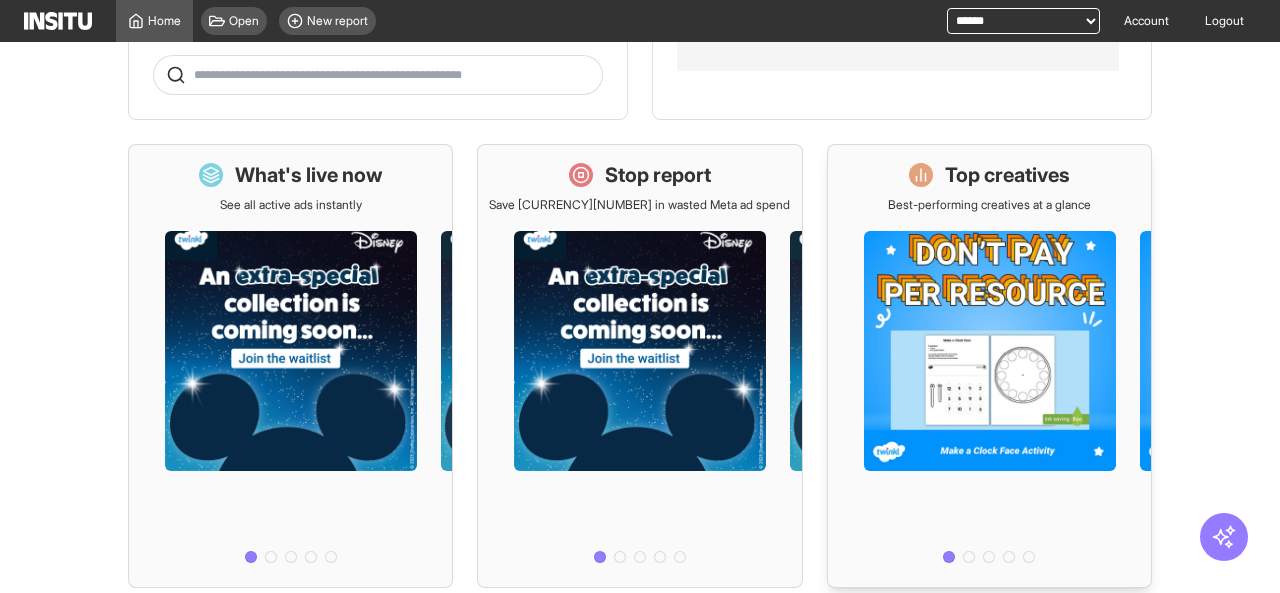 click at bounding box center [989, 392] 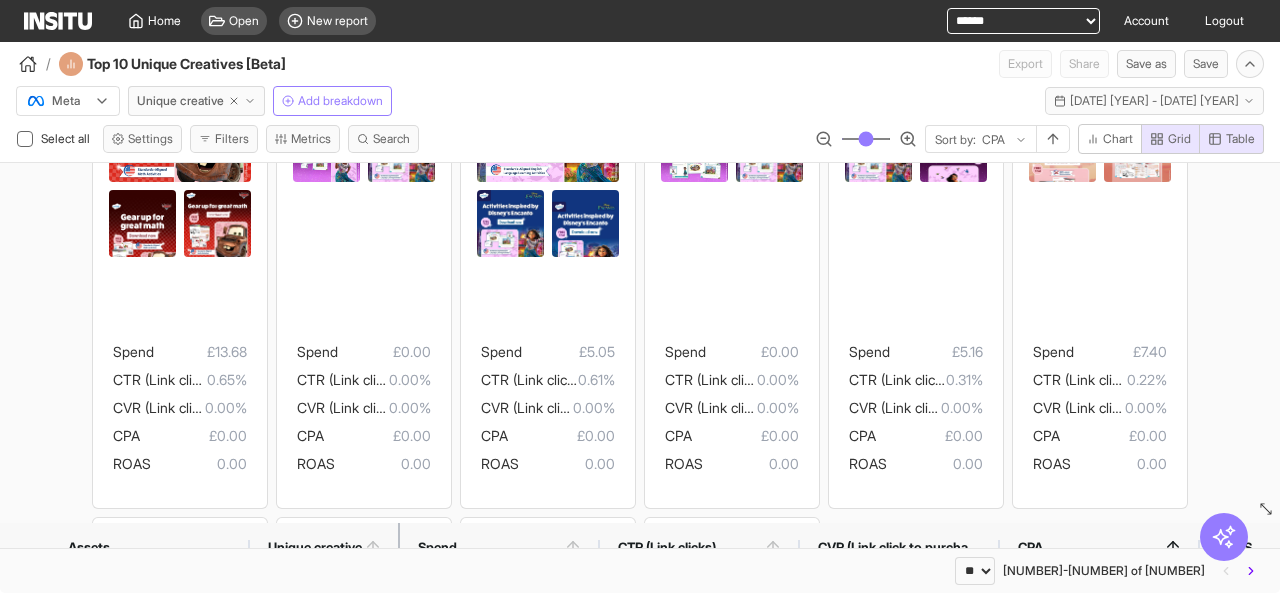 scroll, scrollTop: 266, scrollLeft: 0, axis: vertical 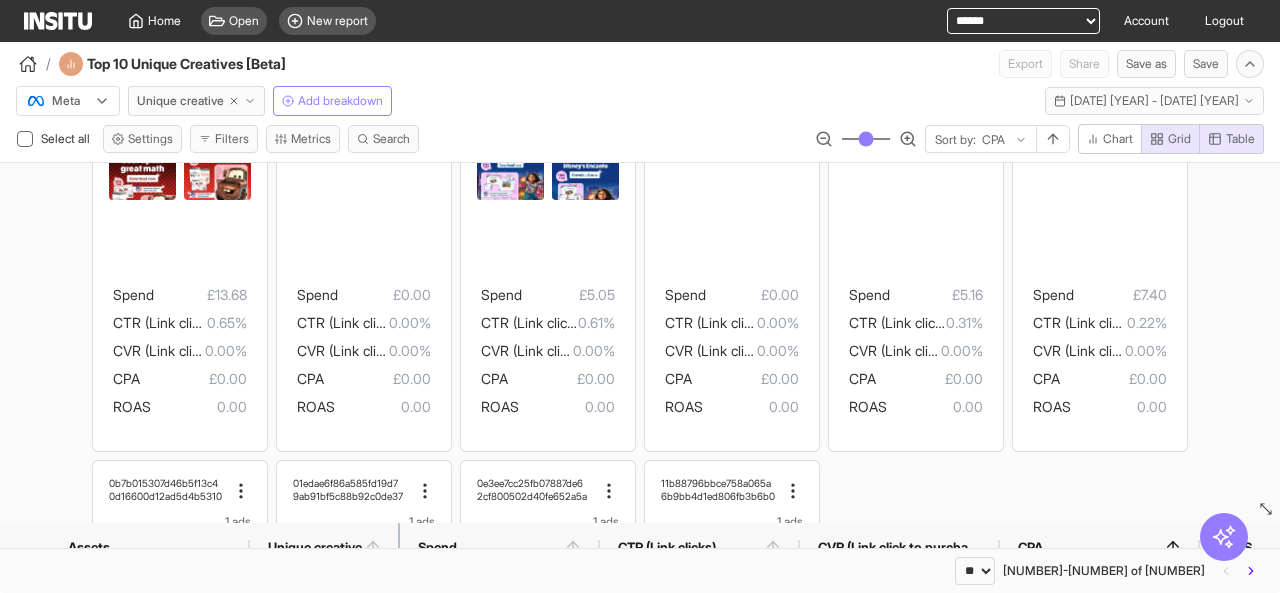 click on "**********" at bounding box center (1023, 21) 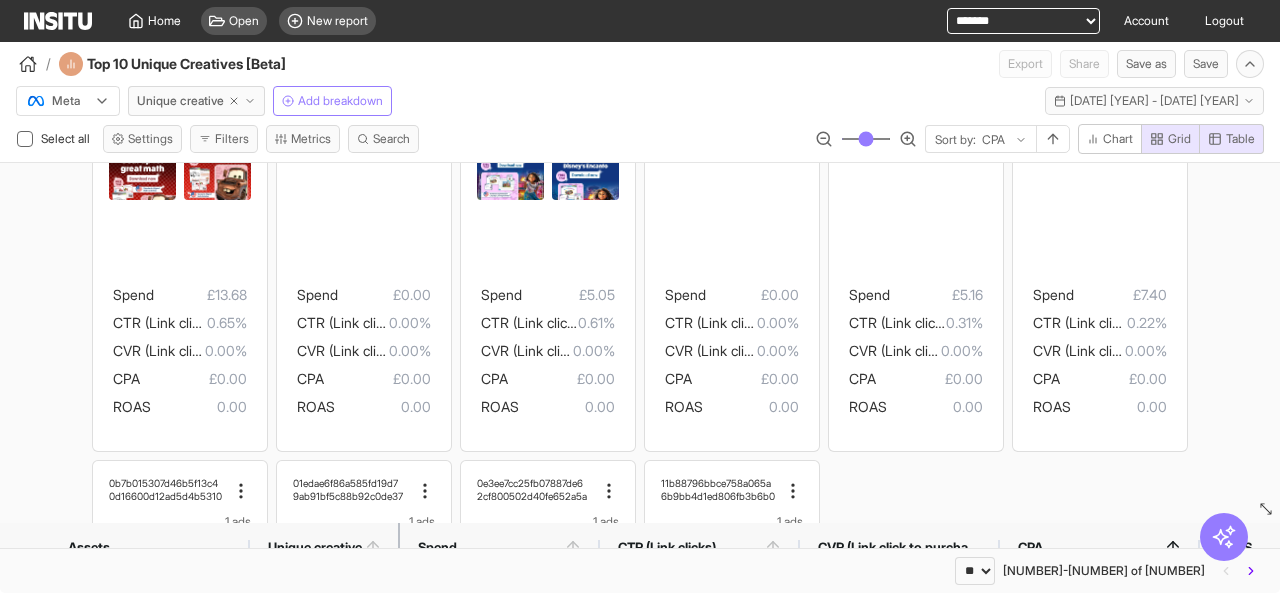 click on "**********" at bounding box center (1023, 21) 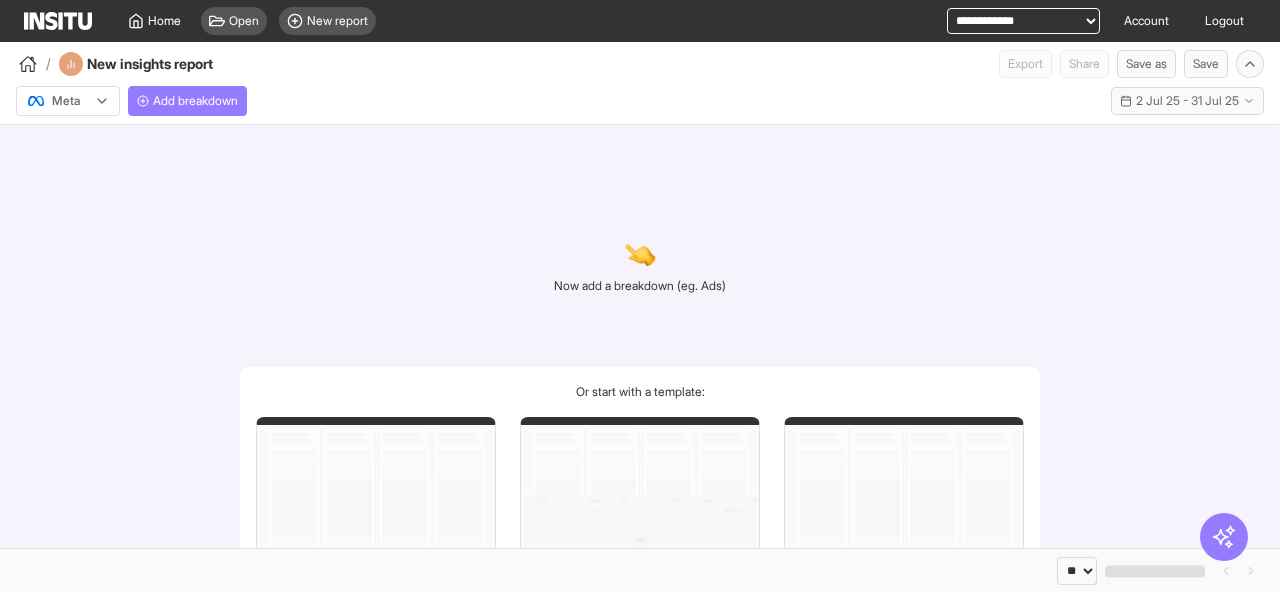 select on "**" 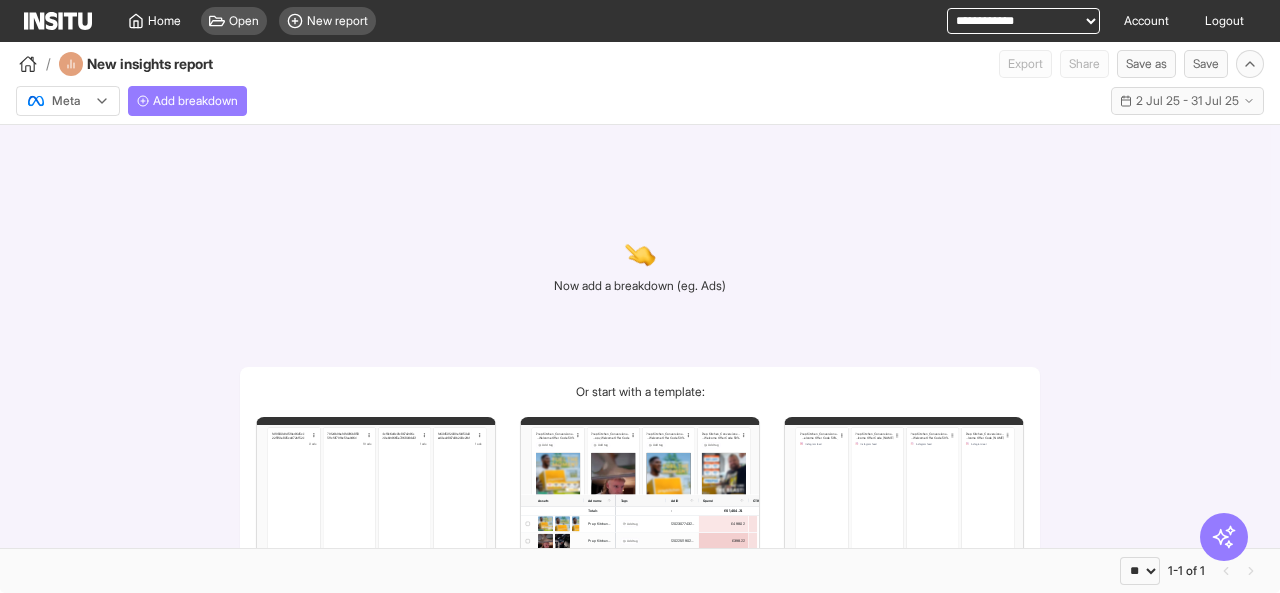 scroll, scrollTop: 65, scrollLeft: 0, axis: vertical 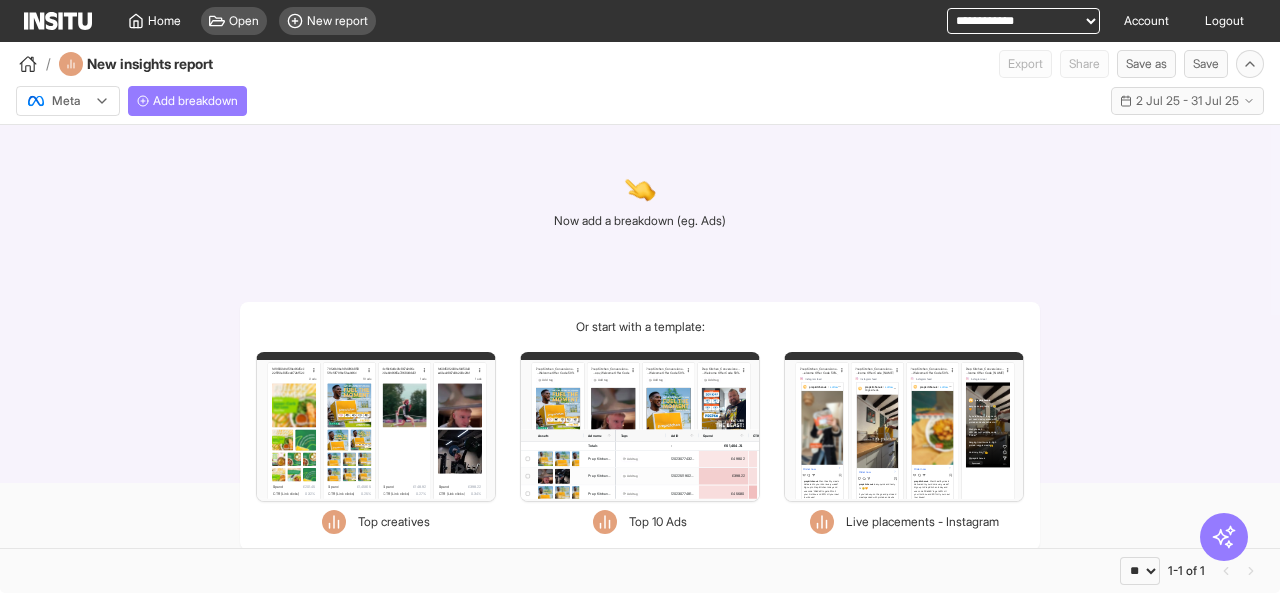 click on "Filters Format Static Video Static & Video Placement types Facebook Instream video Feed Marketplace Reels overlay Search Video feeds Stories Biz disco feed Right hand column Groups feed Instant article Reels Instagram Feed Reels Explore grid home Profile feed Reels overlay Explore Stories Search Staged Staged Messenger Inbox Stories Audience network Classic Rewarded video Unknown Unknown Date Days 18 Jul 2025 19 Jul 2025 20 Jul 2025 21 Jul 2025 22 Jul 2025 23 Jul 2025 24 Jul 2025 25 Jul 2025 26 Jul 2025 27 Jul 2025 28 Jul 2025 29 Jul 2025 30 Jul 2025 31 Jul 2025 Weeks Week 29, 2025 Week 30, 2025 Week 31, 2025 Months July 2025 Quarters Q3, 2025 Years 2025 Tags Untagged Newtag nick-tag-new UGC meta tag test Black friday Retargeting Ash Dan Tai Desiree Dody Lifts James Morrell John Chapman Mary W Monty Sam Dracott Sam Reardon Tom Cornall Vanessa Sarah Pratt Chris Tang Tom Coleman KJT Saph Versus Competitor Corey Brand HThomason Andy-Eddie-test Justin Knussi Top 5 Blue Top 5 Purple dan test Skip the T/away Eddie" at bounding box center (376, 427) 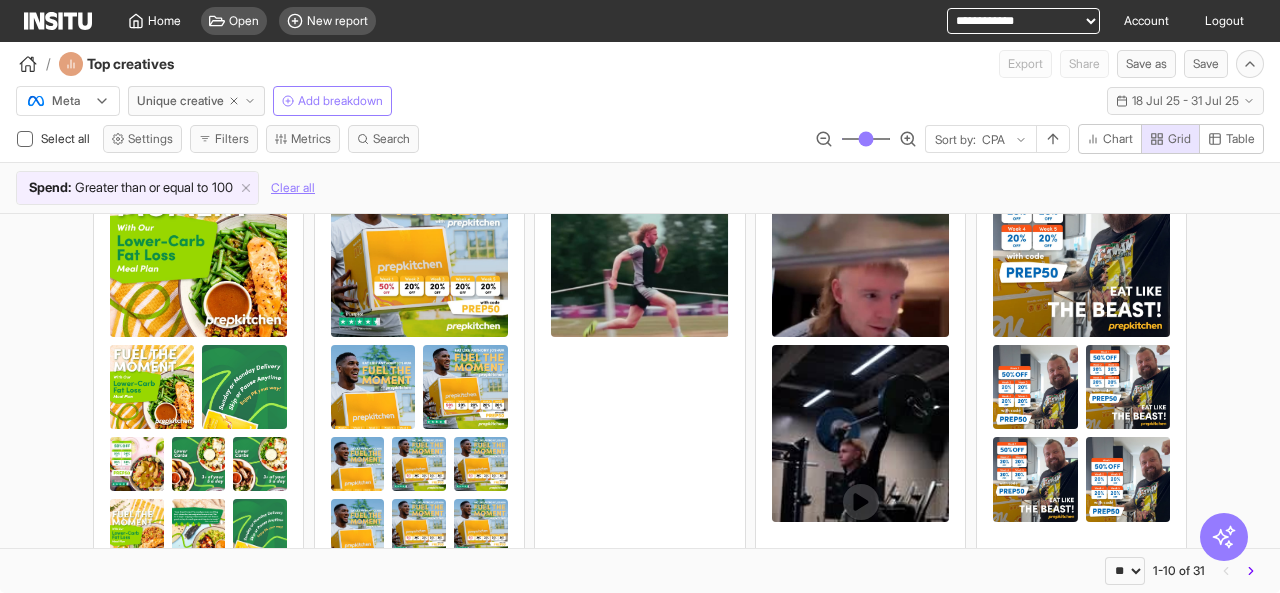 scroll, scrollTop: 0, scrollLeft: 0, axis: both 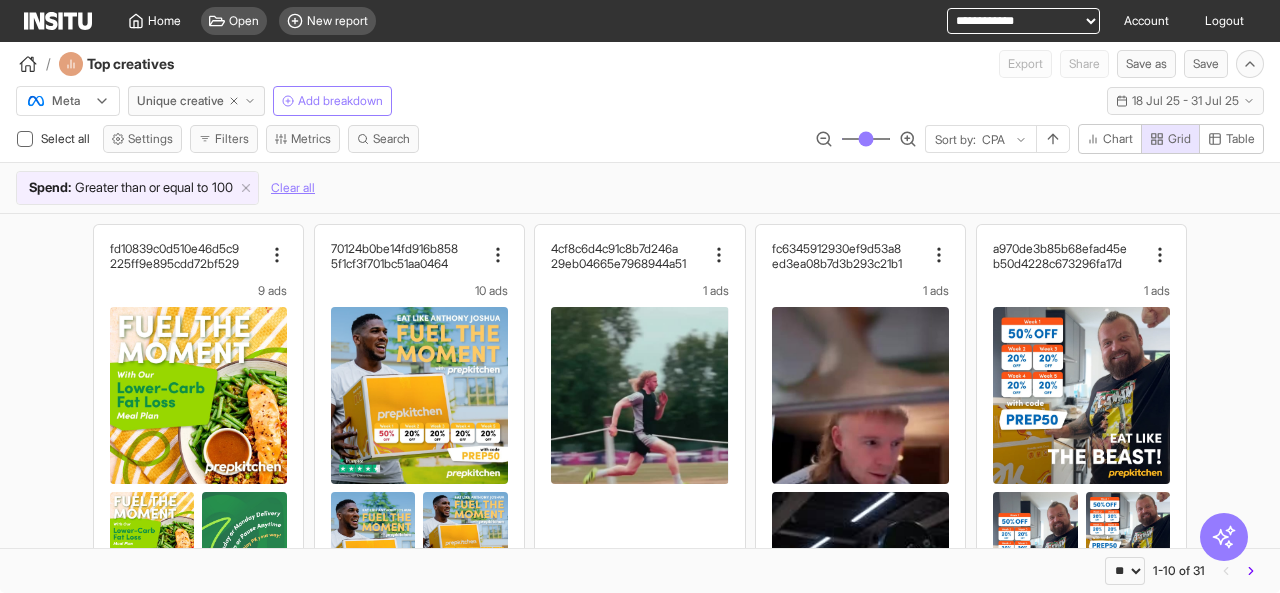 drag, startPoint x: 22, startPoint y: 69, endPoint x: 49, endPoint y: 389, distance: 321.13705 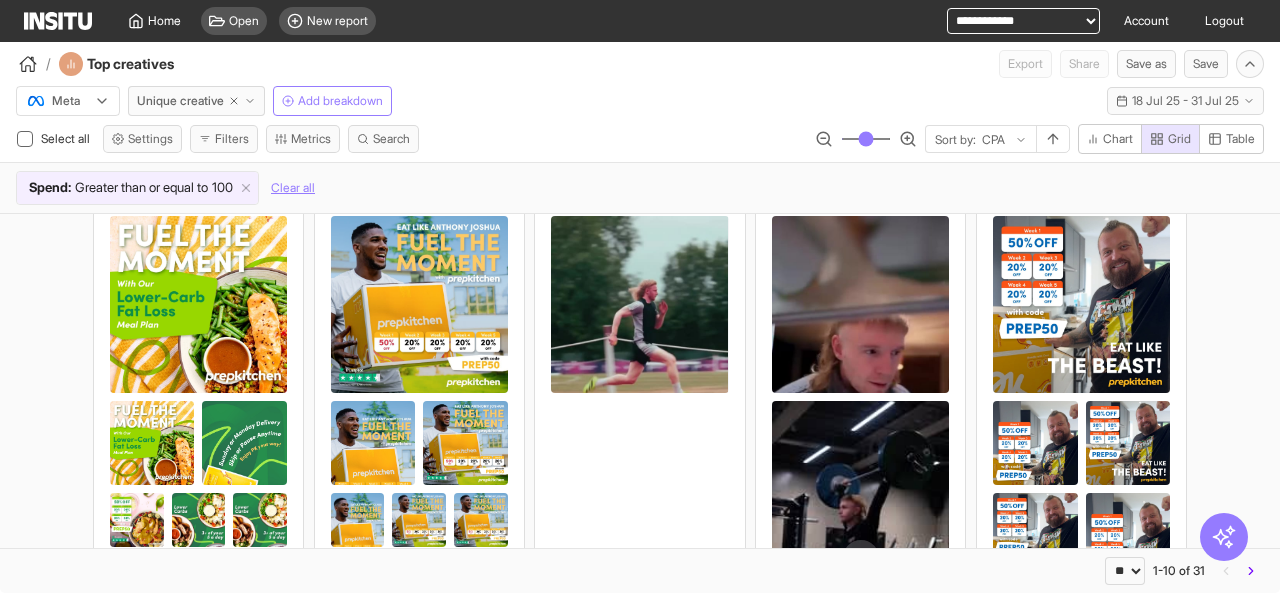 click on "**********" at bounding box center (1023, 21) 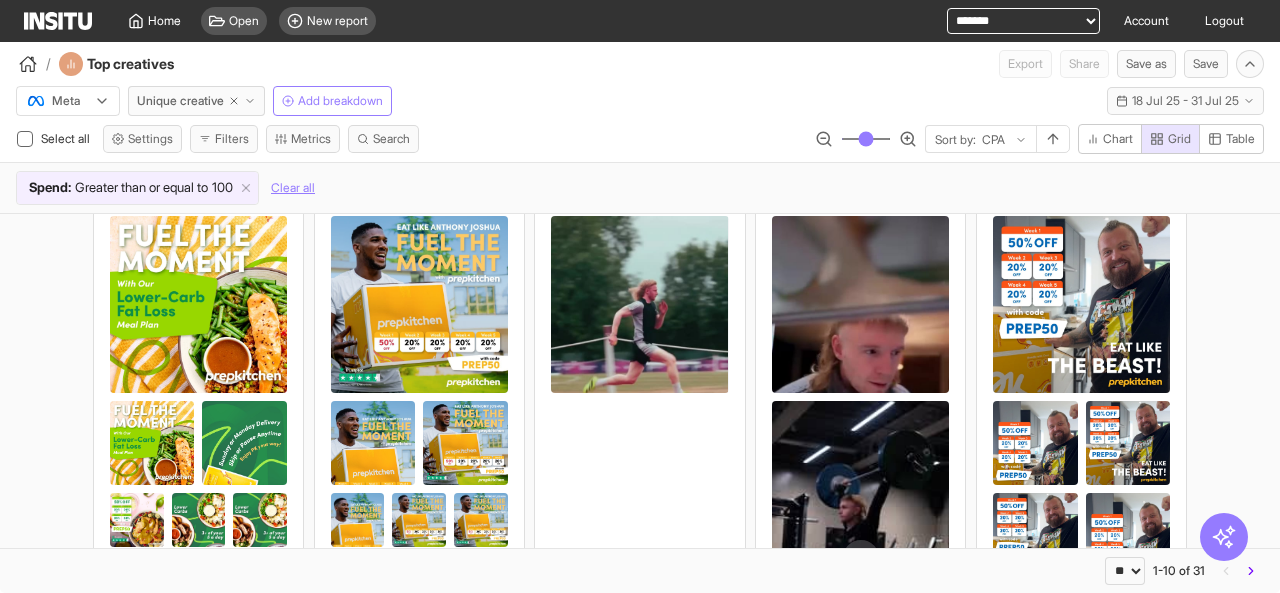 click on "**********" at bounding box center [1023, 21] 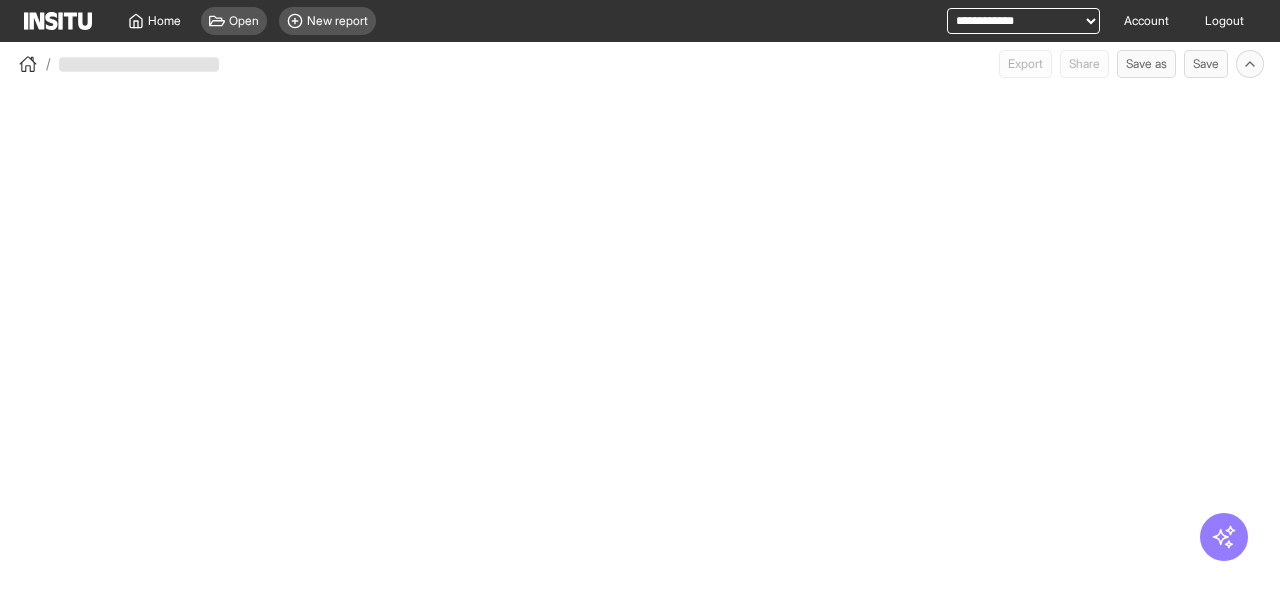 scroll, scrollTop: 0, scrollLeft: 0, axis: both 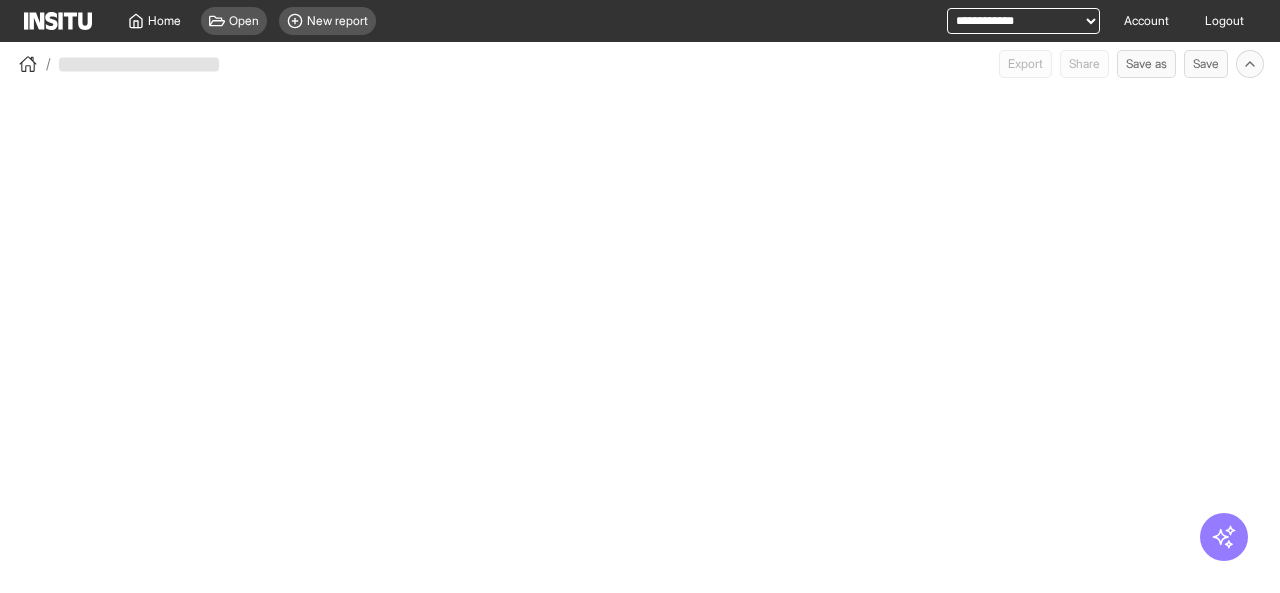 select on "**" 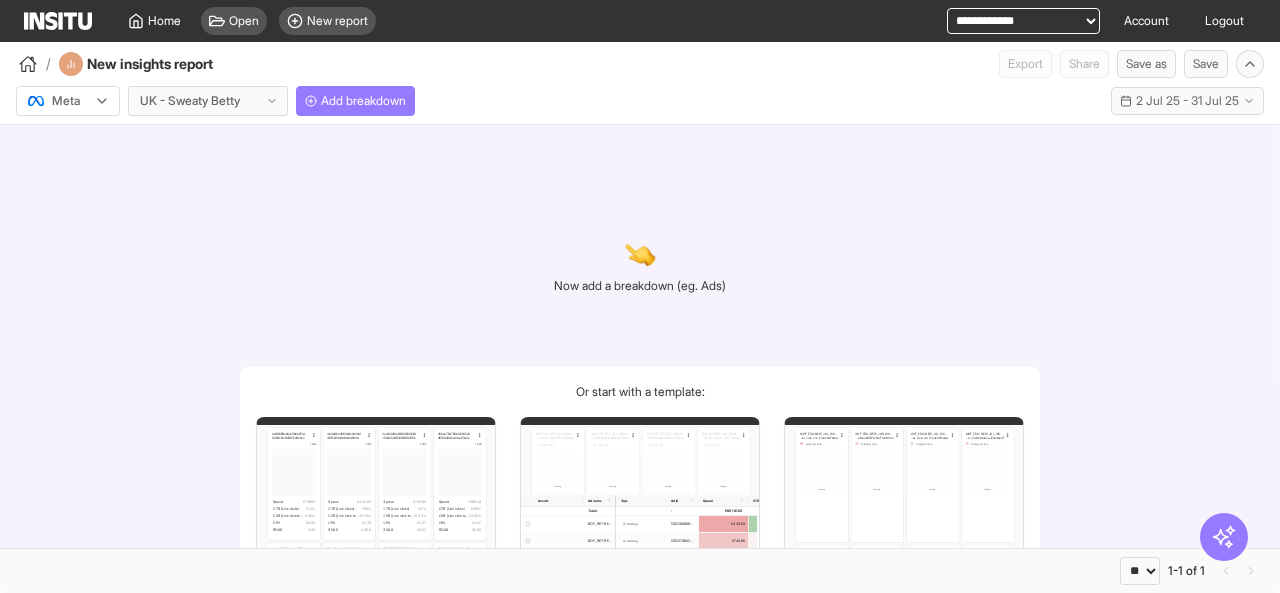 click on "Filters Format Static Video Static & Video Placement types Facebook Instream video Feed Marketplace Reels overlay Search Video feeds Stories Biz disco feed Right hand column Groups feed Instant article Reels Instagram Feed Reels Explore grid home Profile feed Reels overlay Explore Stories Search Staged Staged Messenger Inbox Stories Audience network Classic Rewarded video Unknown Unknown Date Days 18 Jul 2025 19 Jul 2025 20 Jul 2025 21 Jul 2025 22 Jul 2025 23 Jul 2025 24 Jul 2025 25 Jul 2025 26 Jul 2025 27 Jul 2025 28 Jul 2025 29 Jul 2025 30 Jul 2025 31 Jul 2025 Weeks Week 29, 2025 Week 30, 2025 Week 31, 2025 Months July 2025 Quarters Q3, 2025 Years 2025 Tags Untagged RET testtttt Outwear Ellie Sophie Advantage+ PRO Paige SpringShoot Soarise Burke Gemma Jemima Stark Kayleigh Lauren Hills high CTR 2022 "NEW" Ads High CTR 2024 "New" Ads SupportShoot Framed Static Different Use Cases Personas DPA test Ambassador New UGC Blue Background Bra Sale NEW PRO-NEW RET-NEW RET-RET Categories Customer RET NEW RET-RET Run" at bounding box center (376, 492) 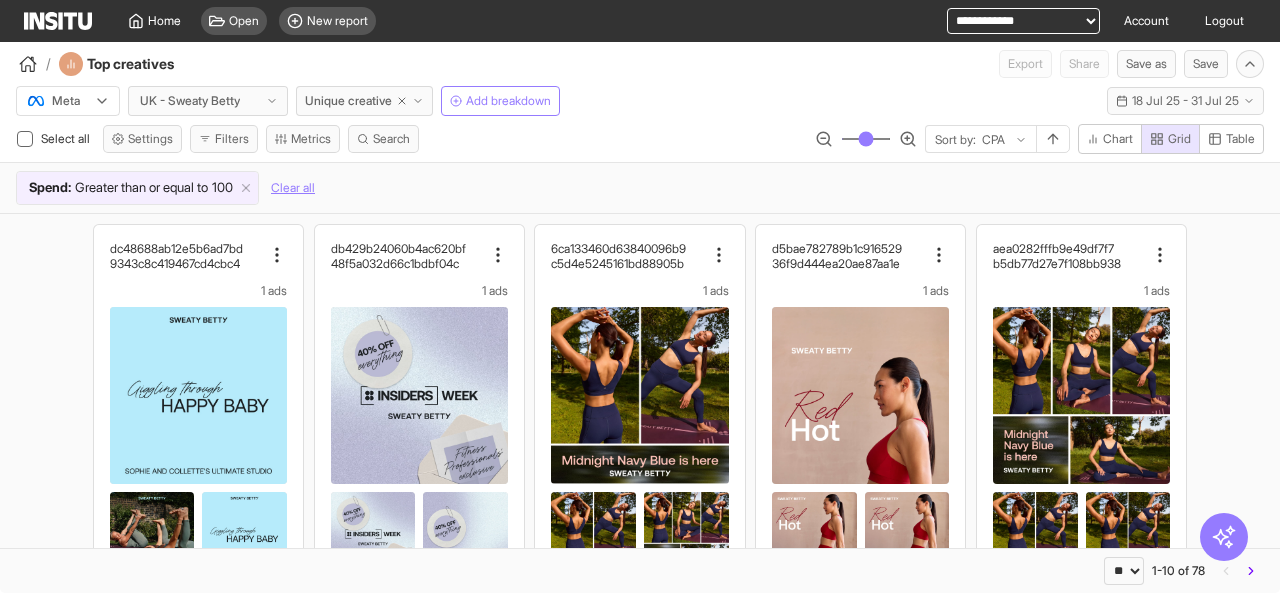 click on "**********" at bounding box center (1023, 21) 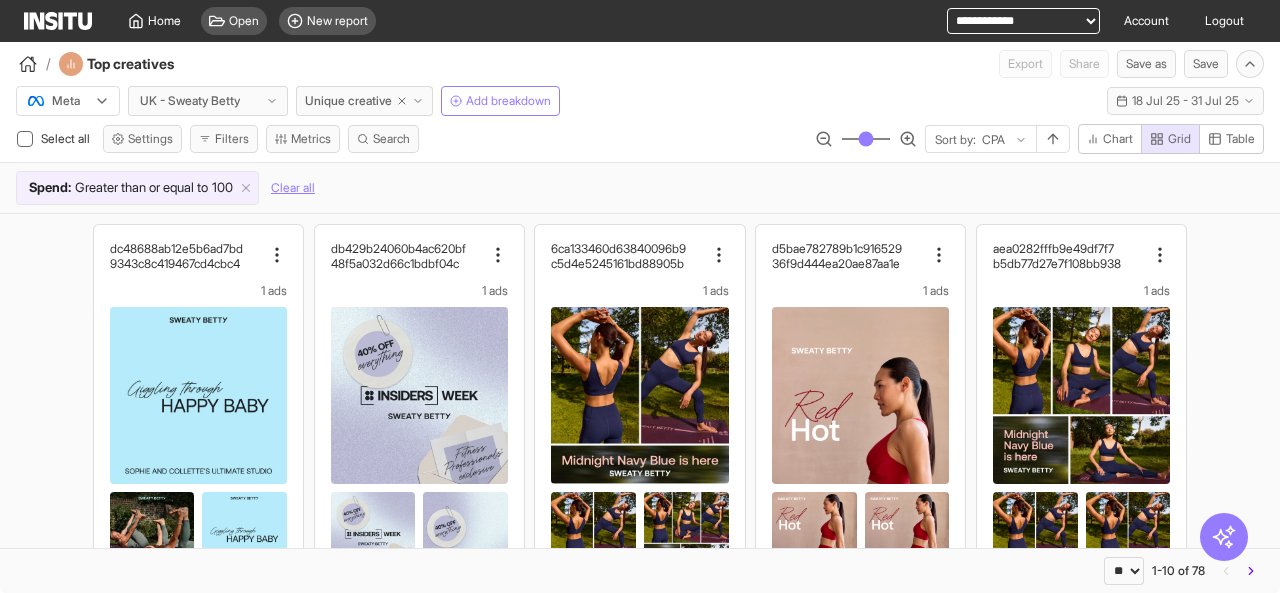 select on "**********" 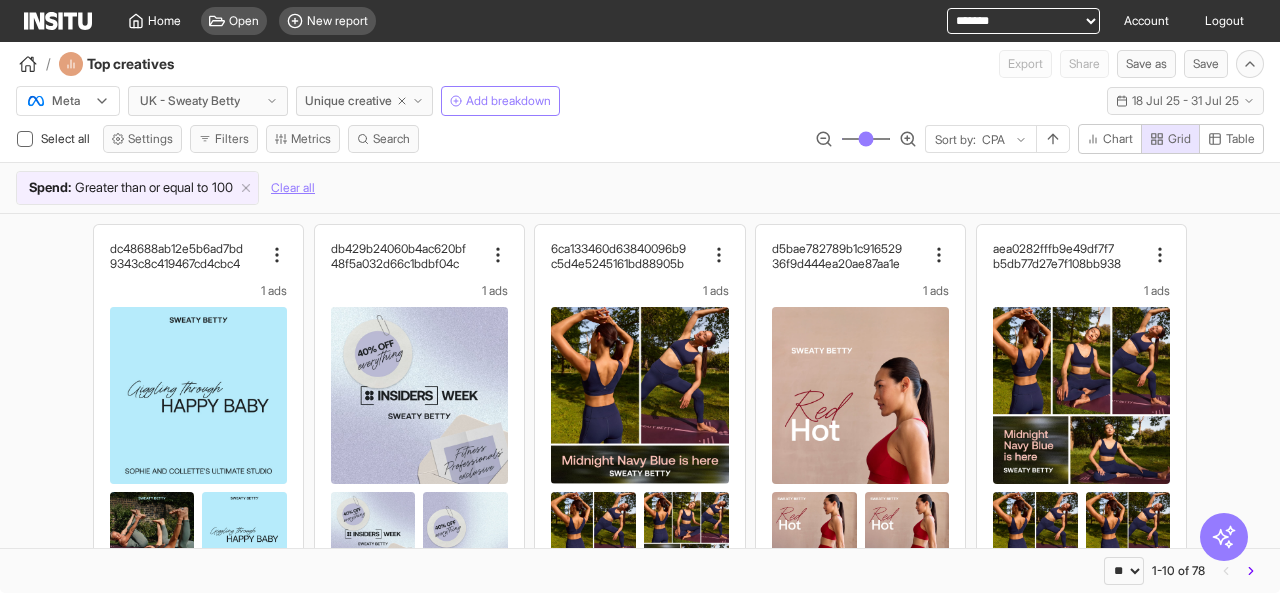 click on "**********" at bounding box center [1023, 21] 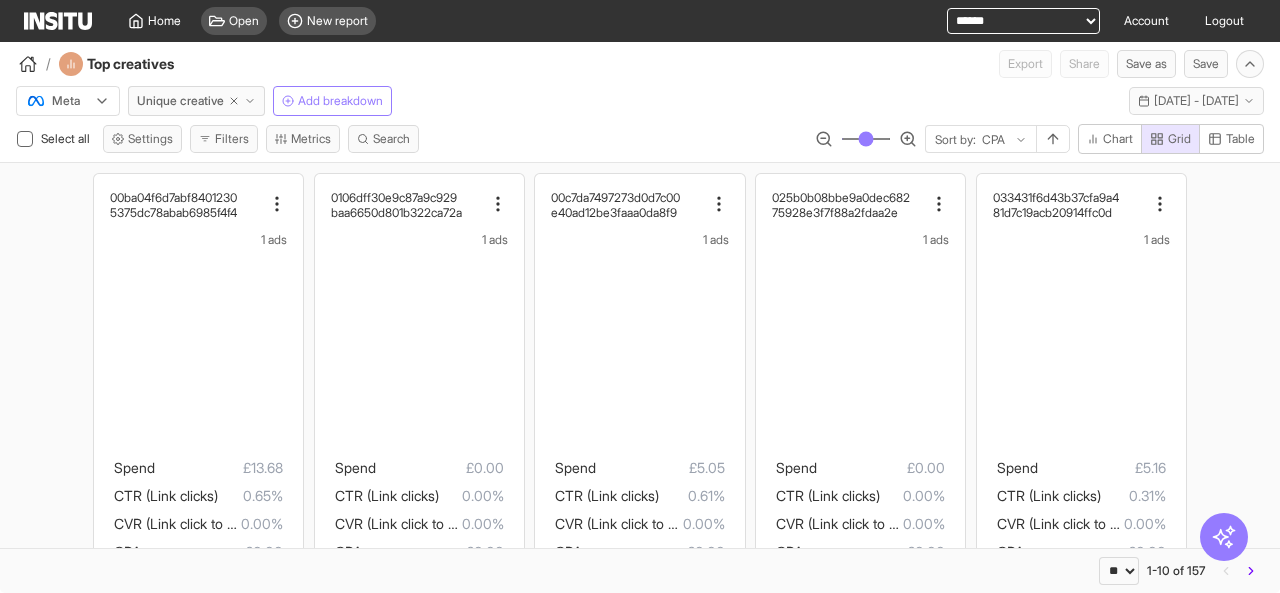 scroll, scrollTop: 0, scrollLeft: 0, axis: both 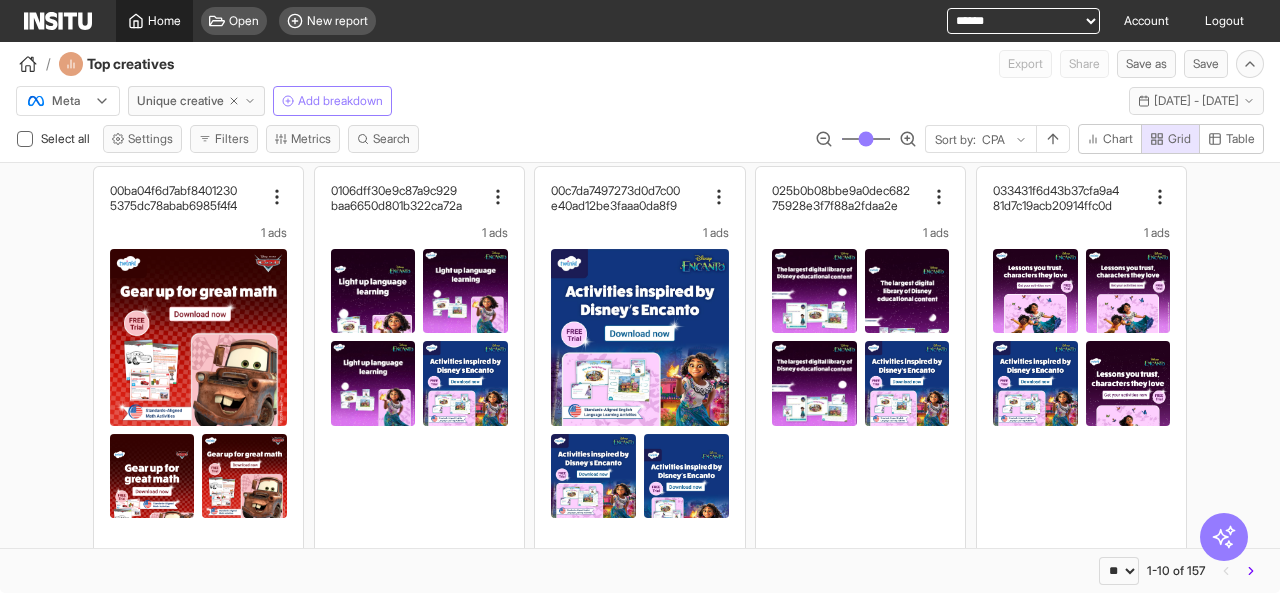 click on "Home" at bounding box center [164, 21] 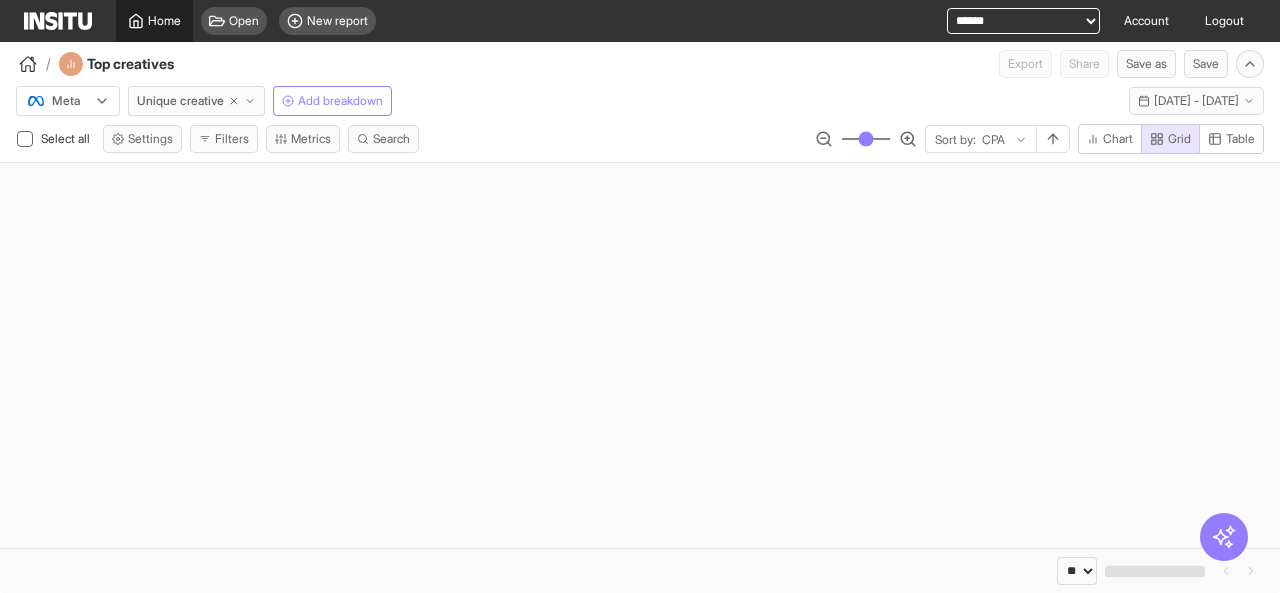 scroll, scrollTop: 0, scrollLeft: 0, axis: both 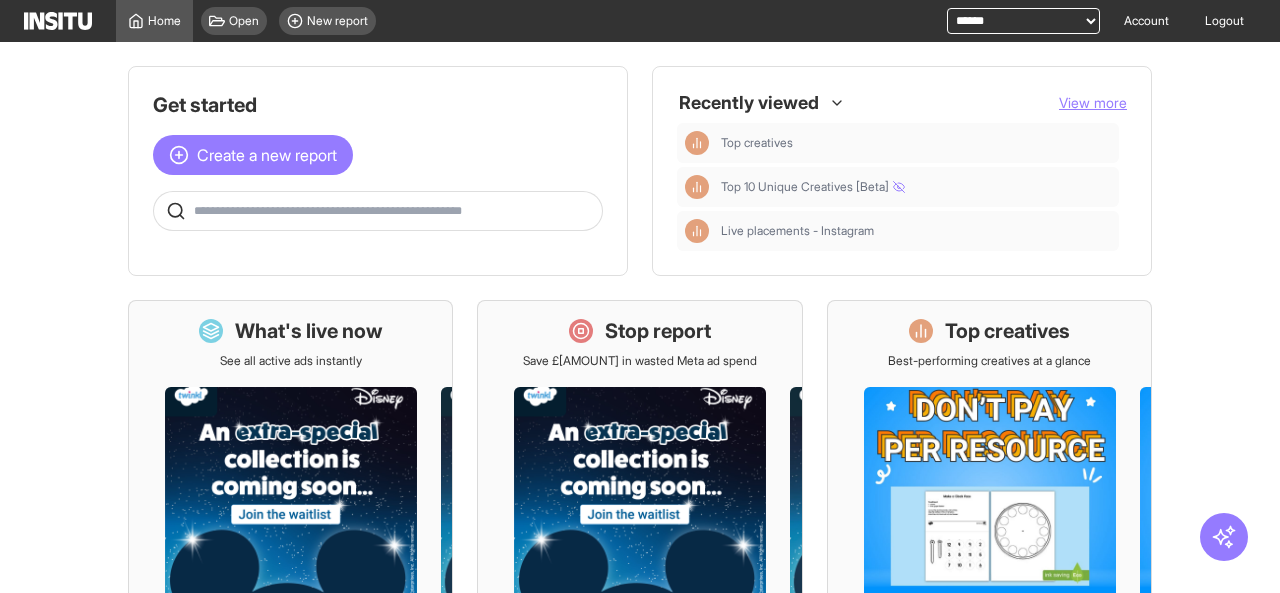 click at bounding box center [394, 211] 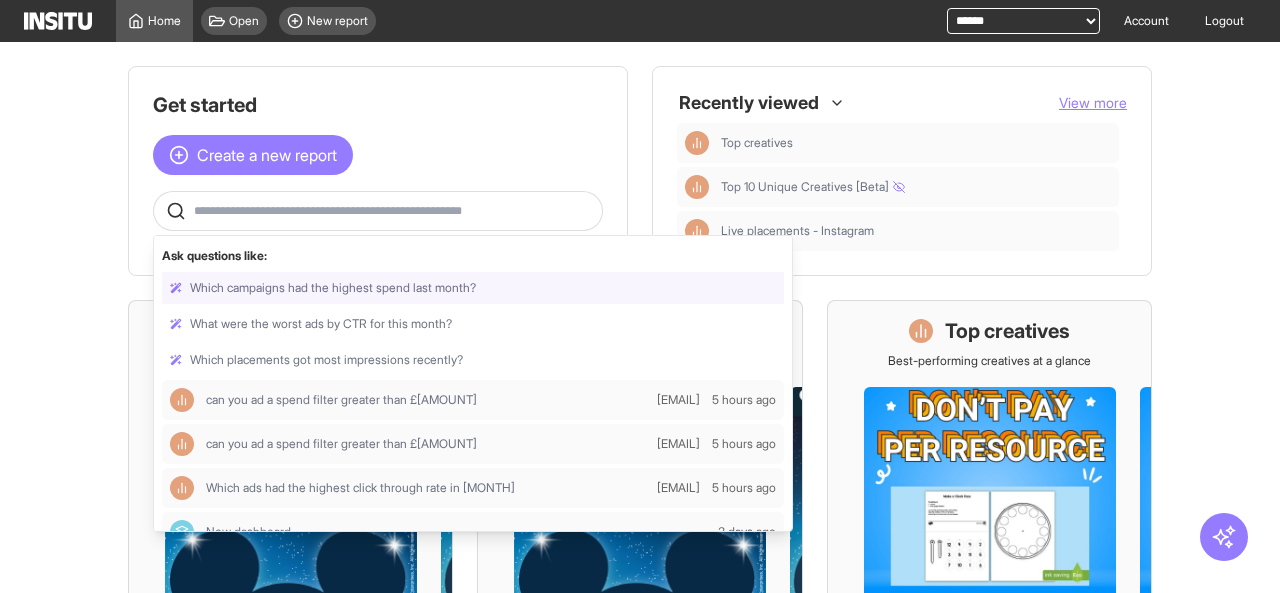 click at bounding box center (394, 211) 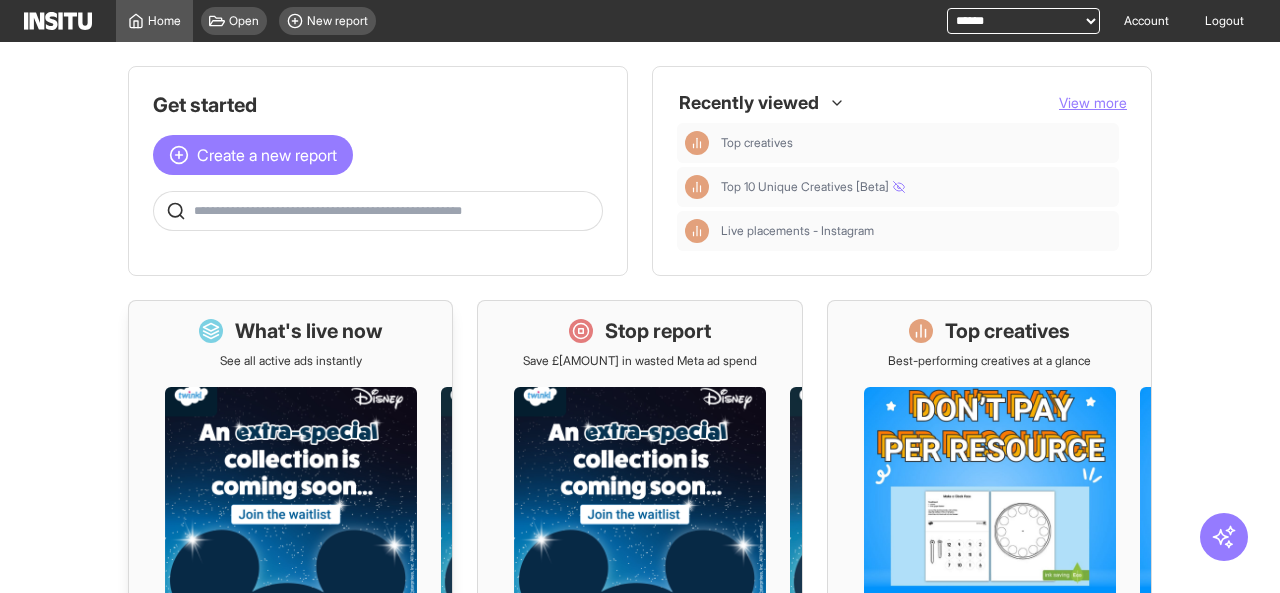click at bounding box center (290, 548) 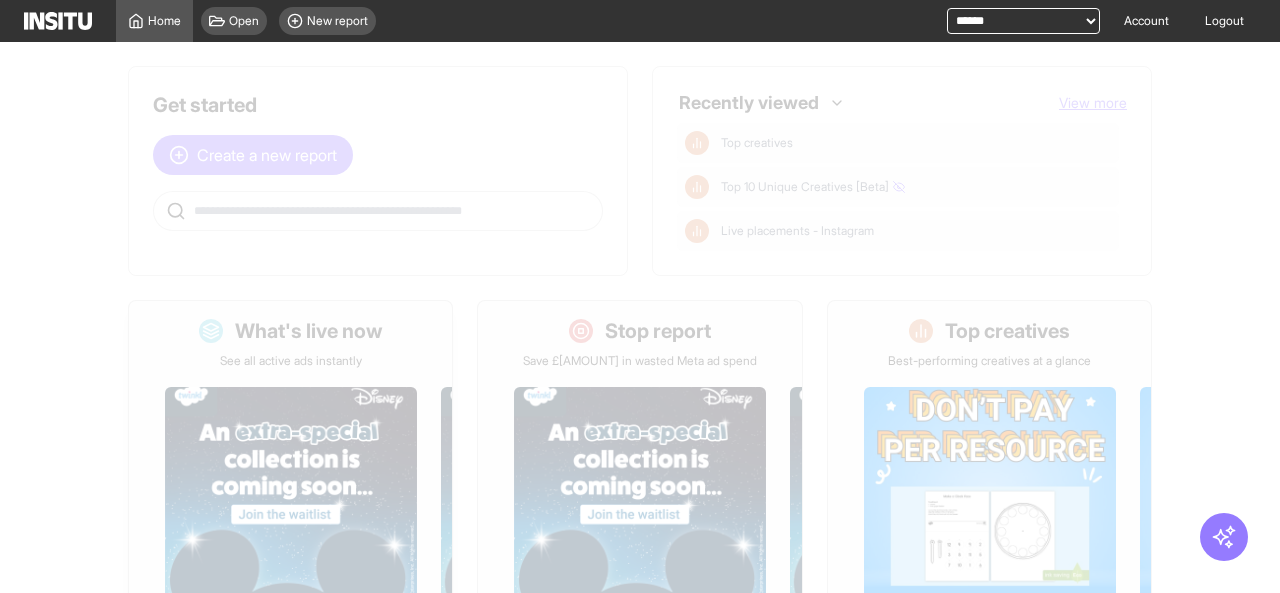 select on "**" 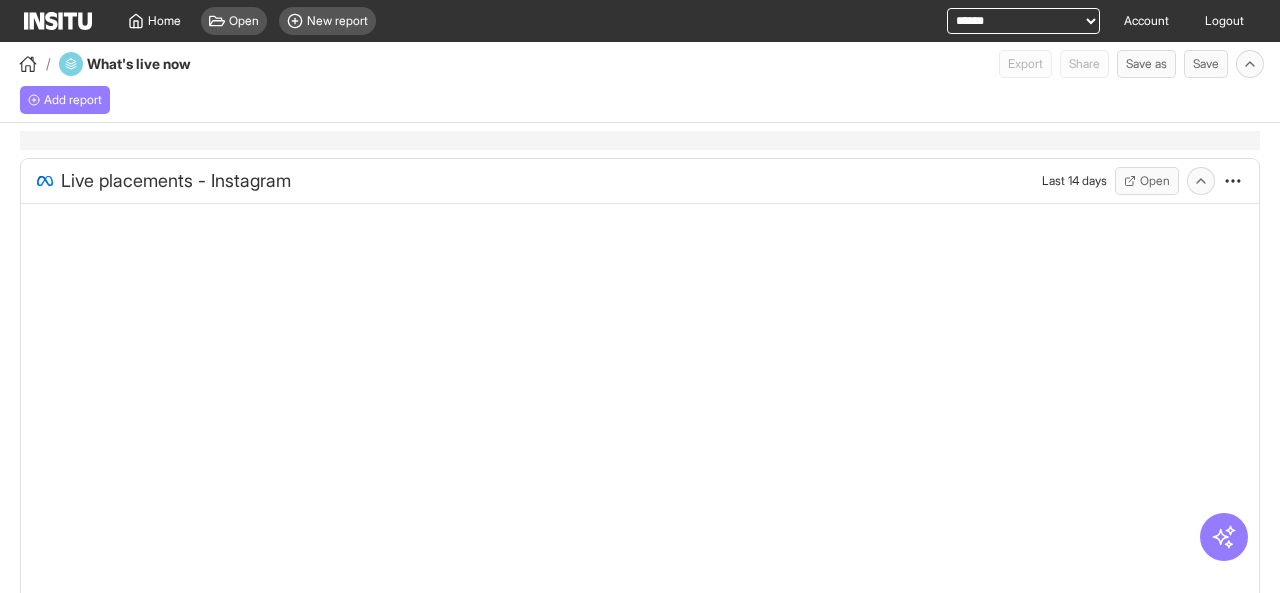 select on "**" 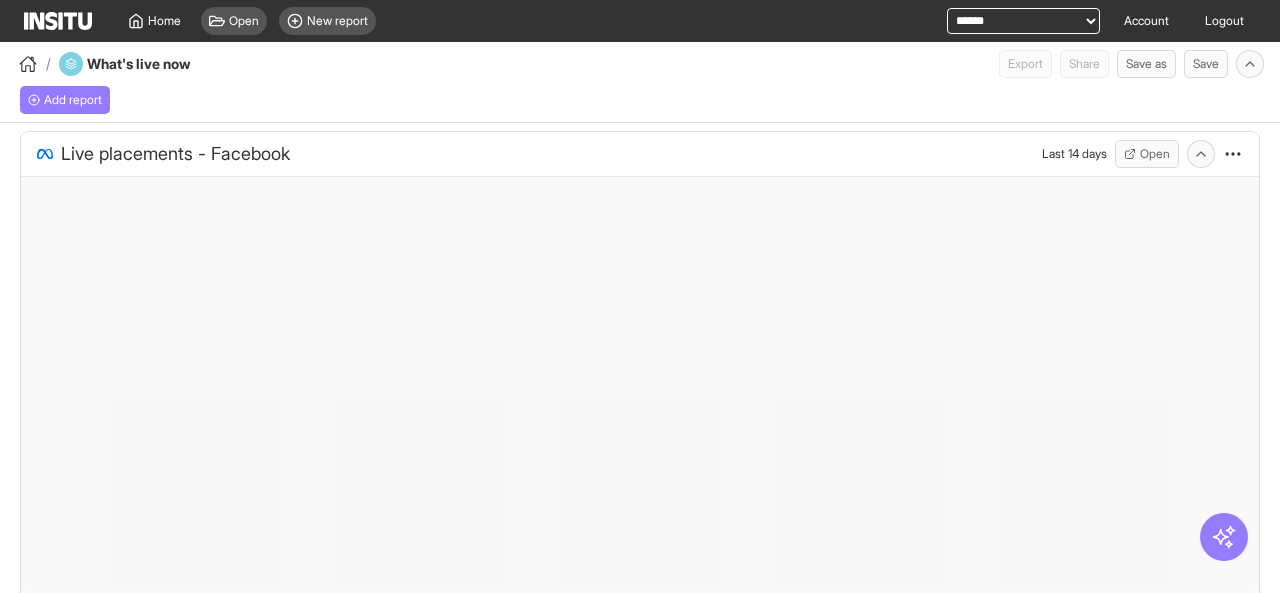 scroll, scrollTop: 795, scrollLeft: 0, axis: vertical 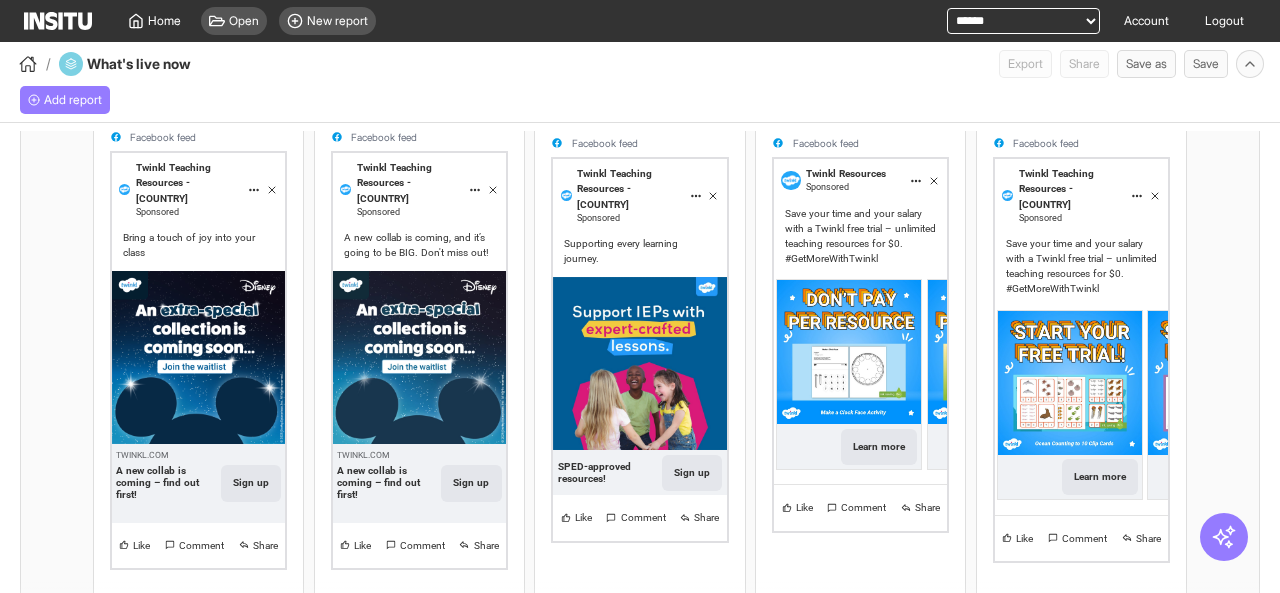 click at bounding box center [198, 357] 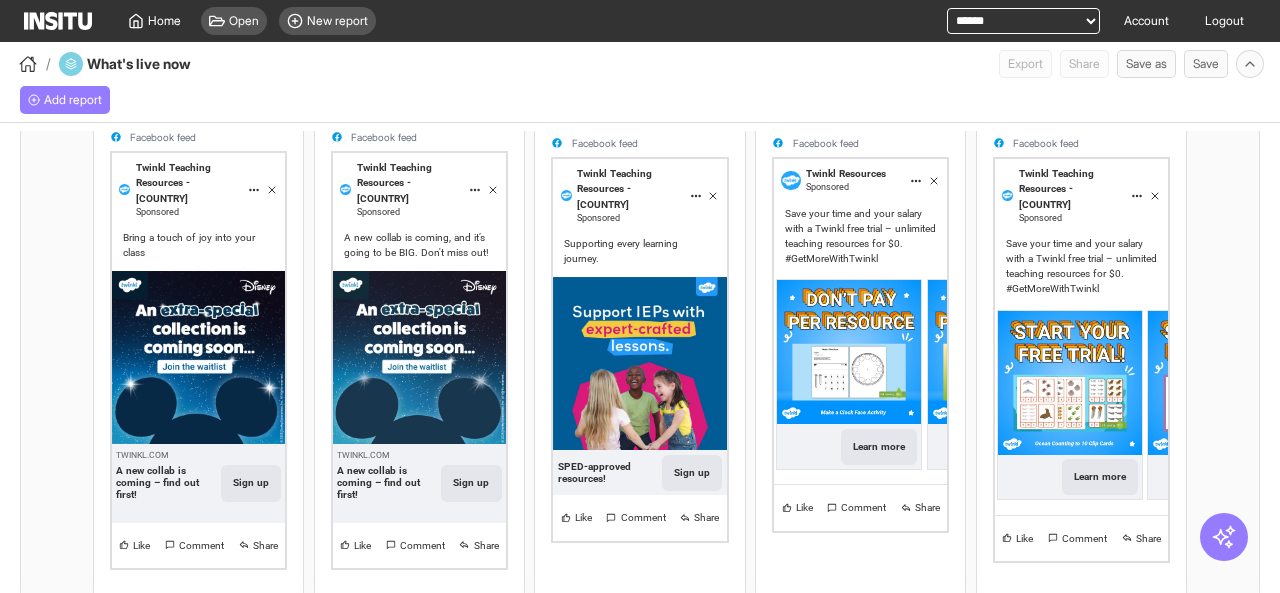 click at bounding box center (198, 357) 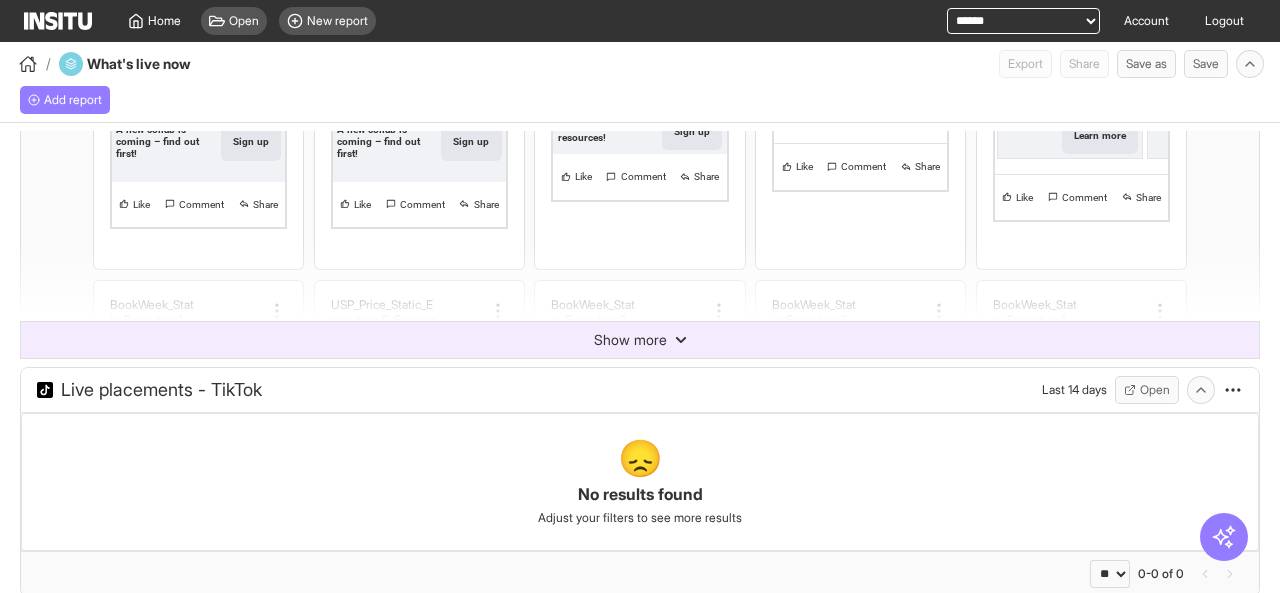 click on "Show more" at bounding box center [630, 340] 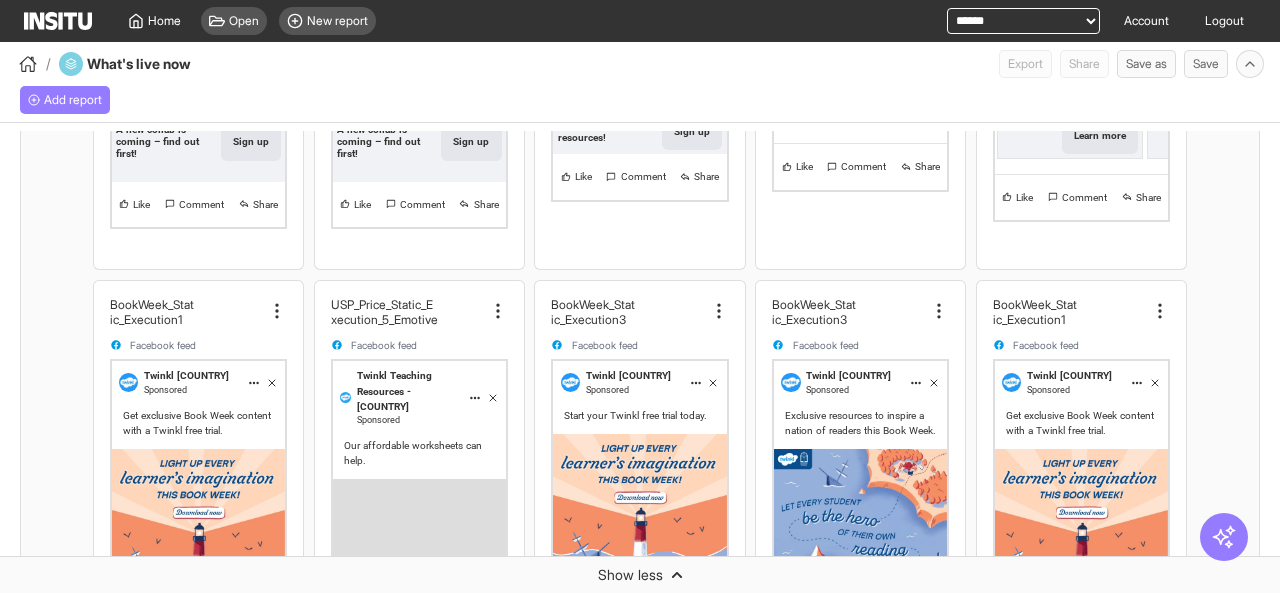 click on "Our affordable worksheets can help." at bounding box center (419, 457) 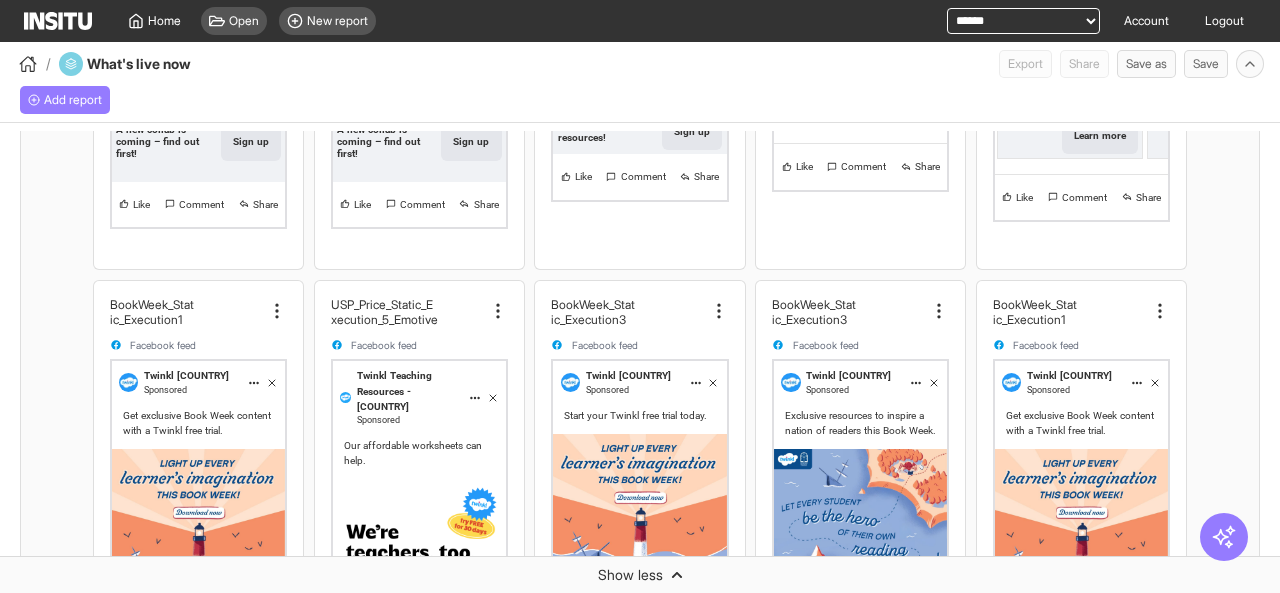 click at bounding box center [639, 520] 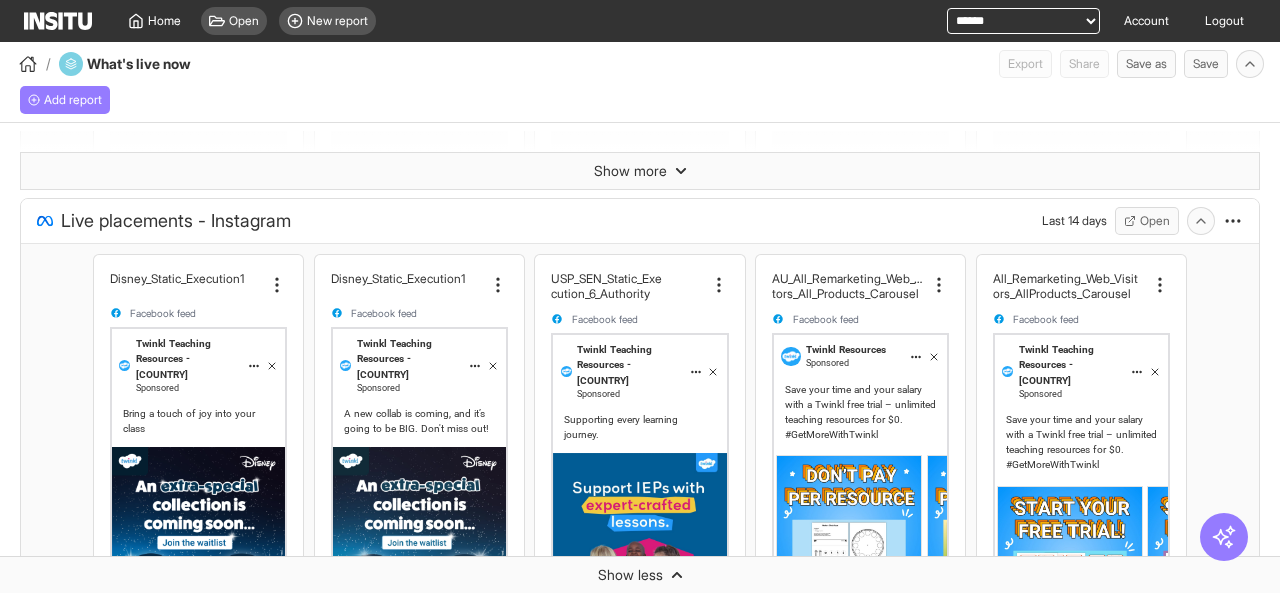 scroll, scrollTop: 515, scrollLeft: 0, axis: vertical 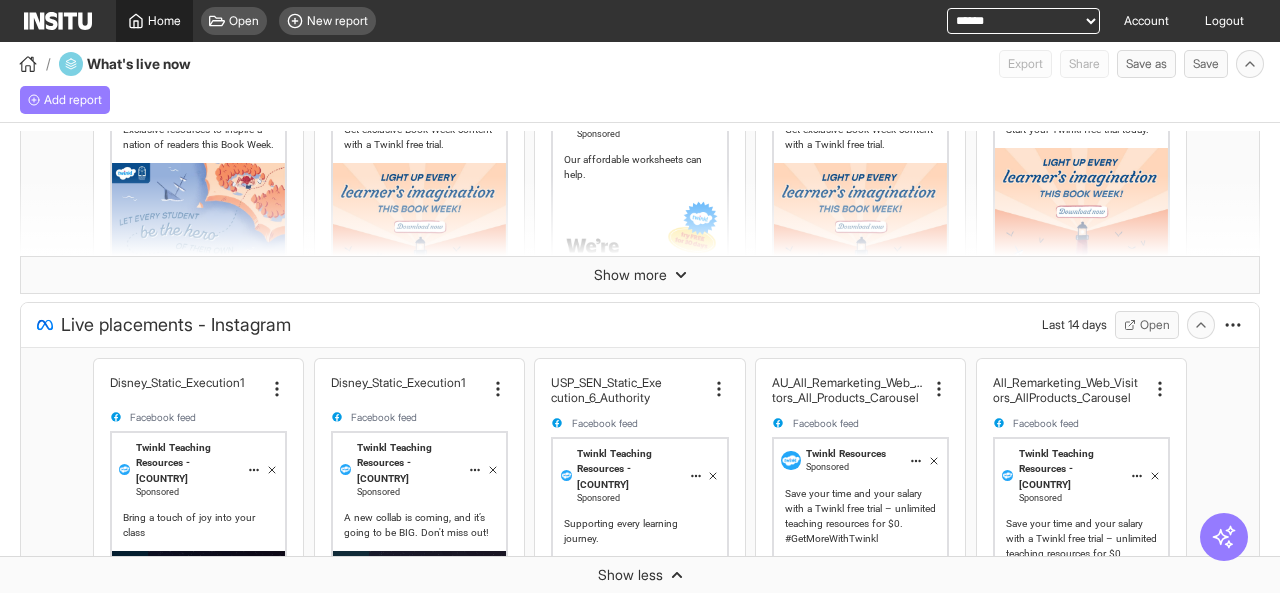 click on "Home" at bounding box center (164, 21) 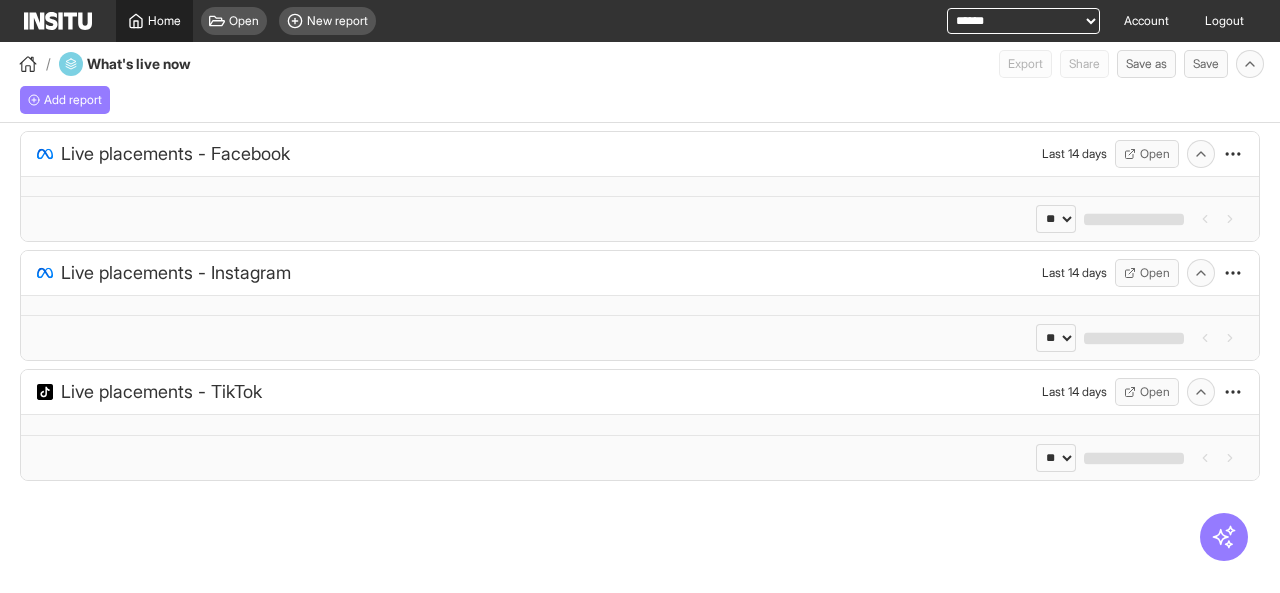 scroll, scrollTop: 0, scrollLeft: 0, axis: both 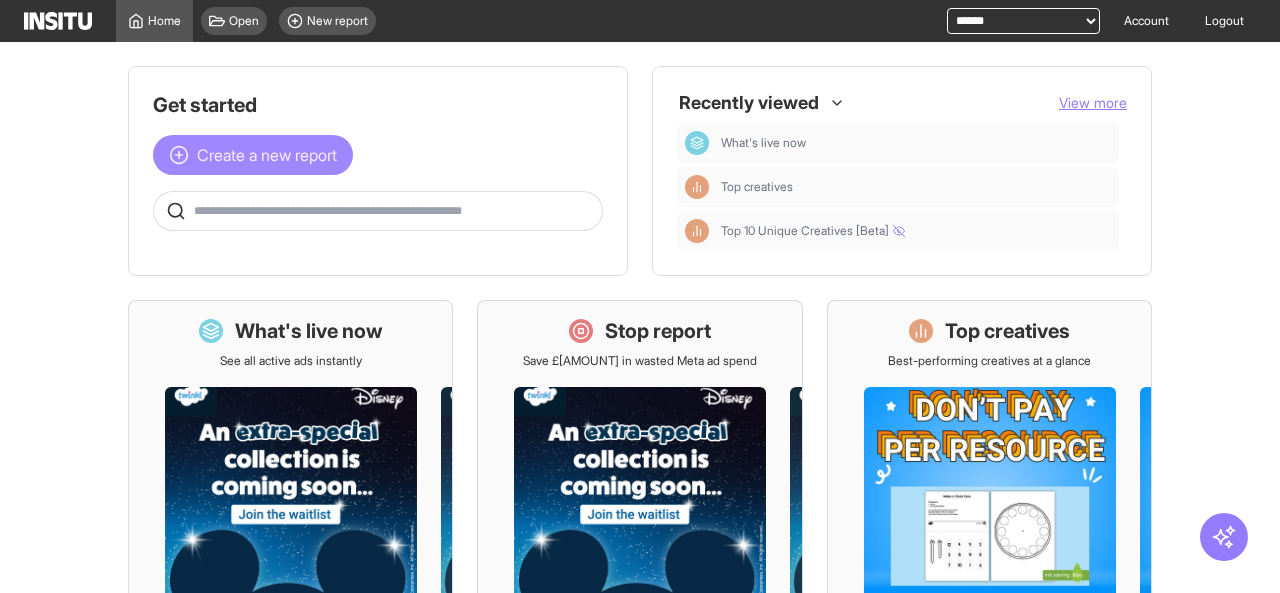 click on "Create a new report" at bounding box center (267, 155) 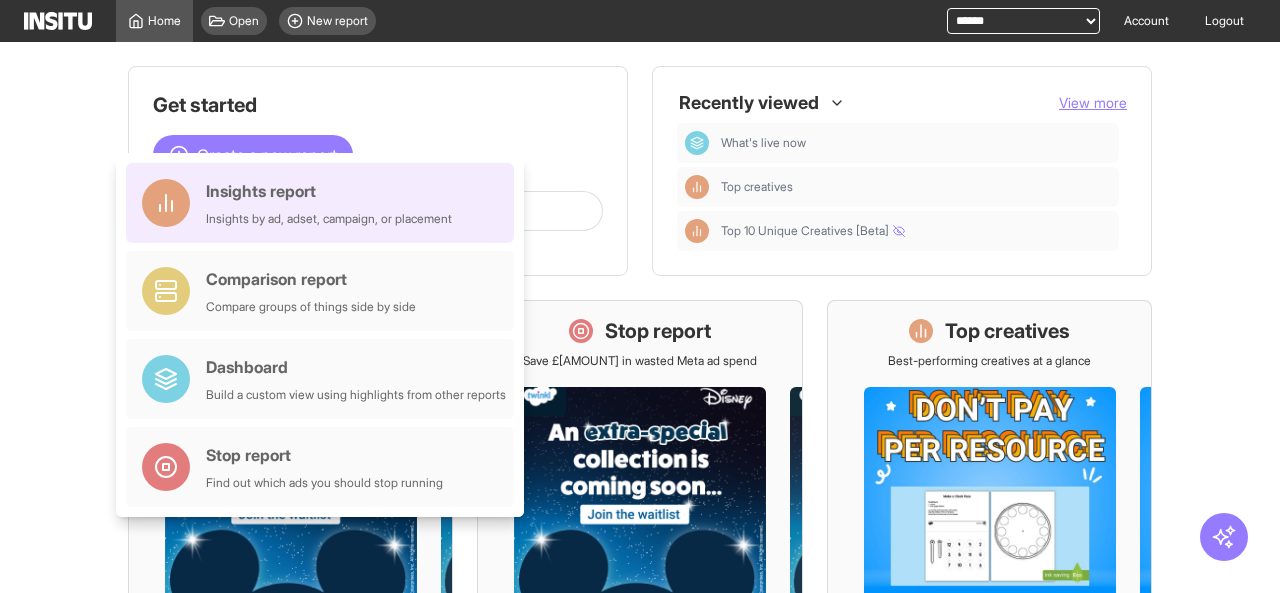 click on "Insights report" at bounding box center [329, 191] 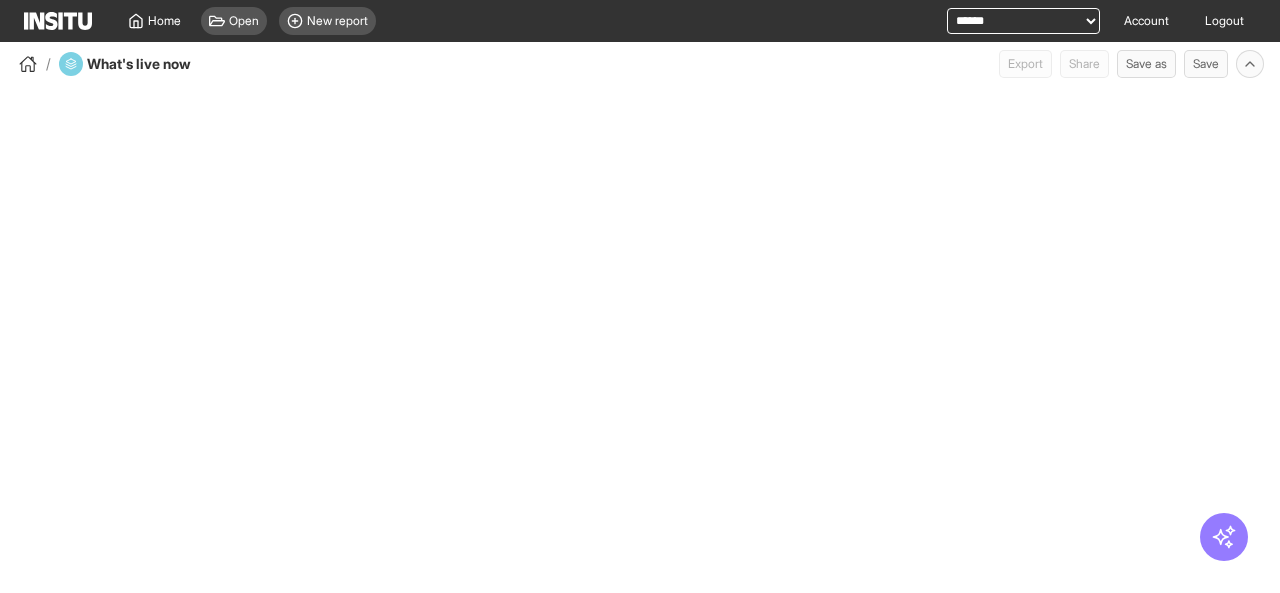 select on "**" 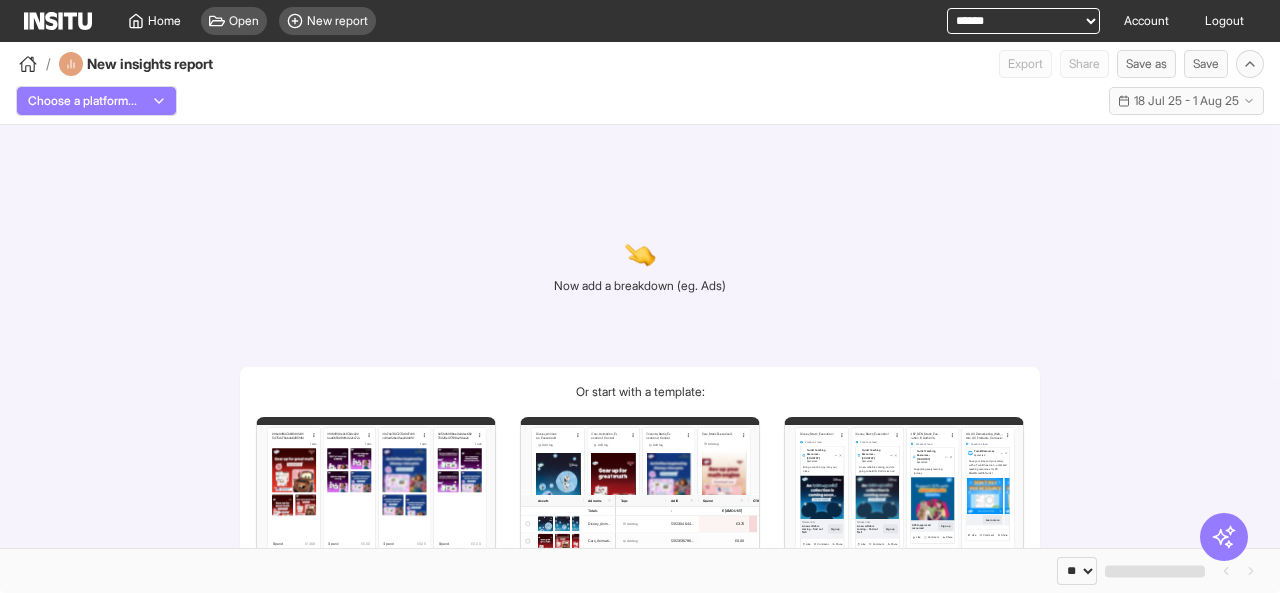 click at bounding box center [159, 101] 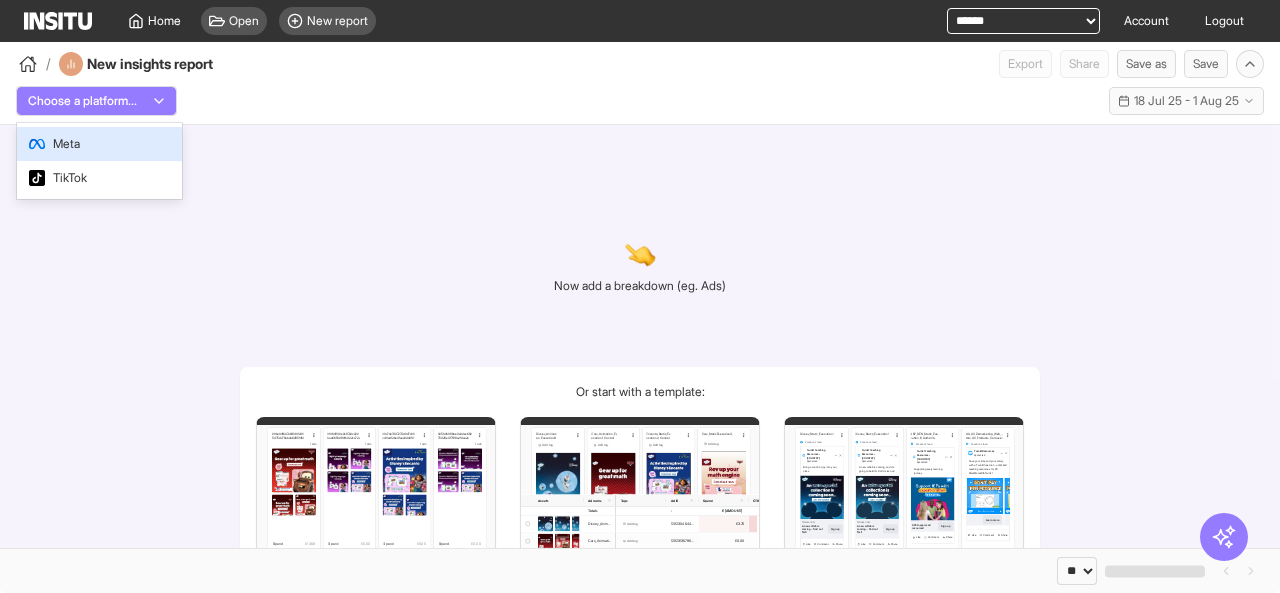 click on "Meta" at bounding box center [99, 144] 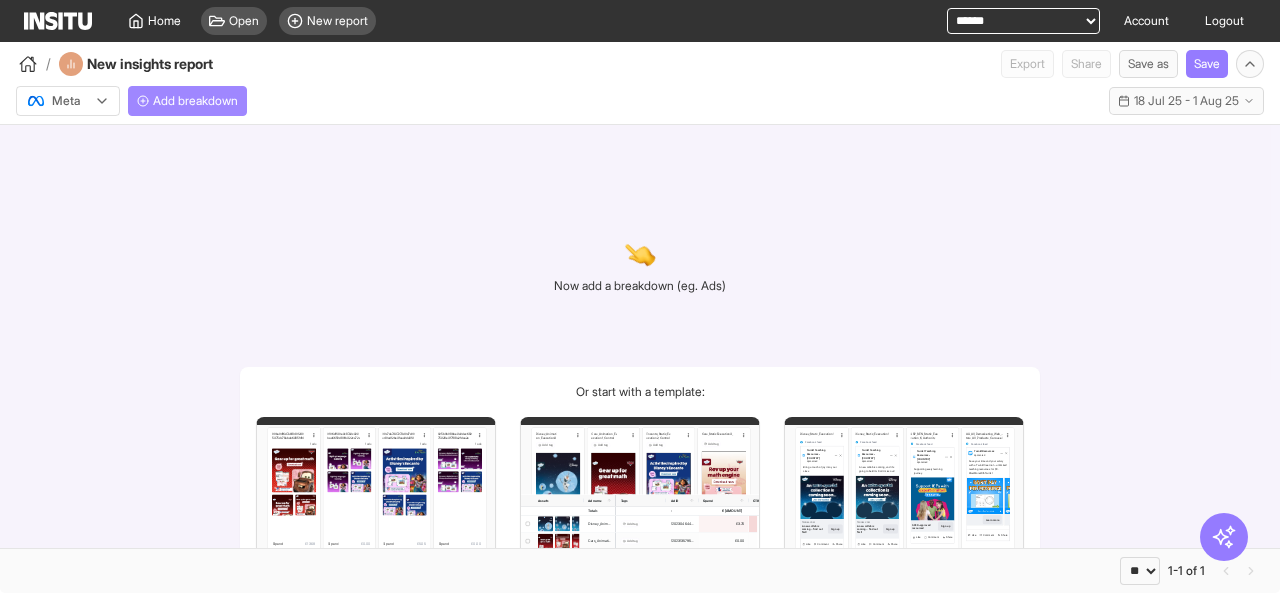 click on "Add breakdown" at bounding box center (187, 101) 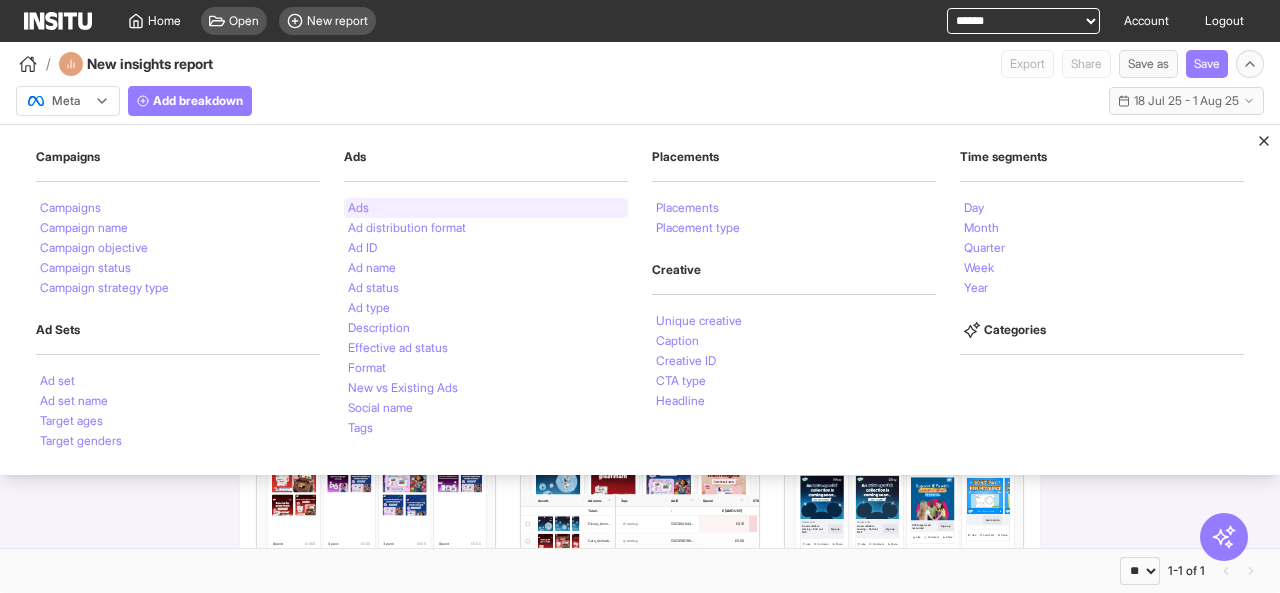 click on "Ads" at bounding box center (358, 208) 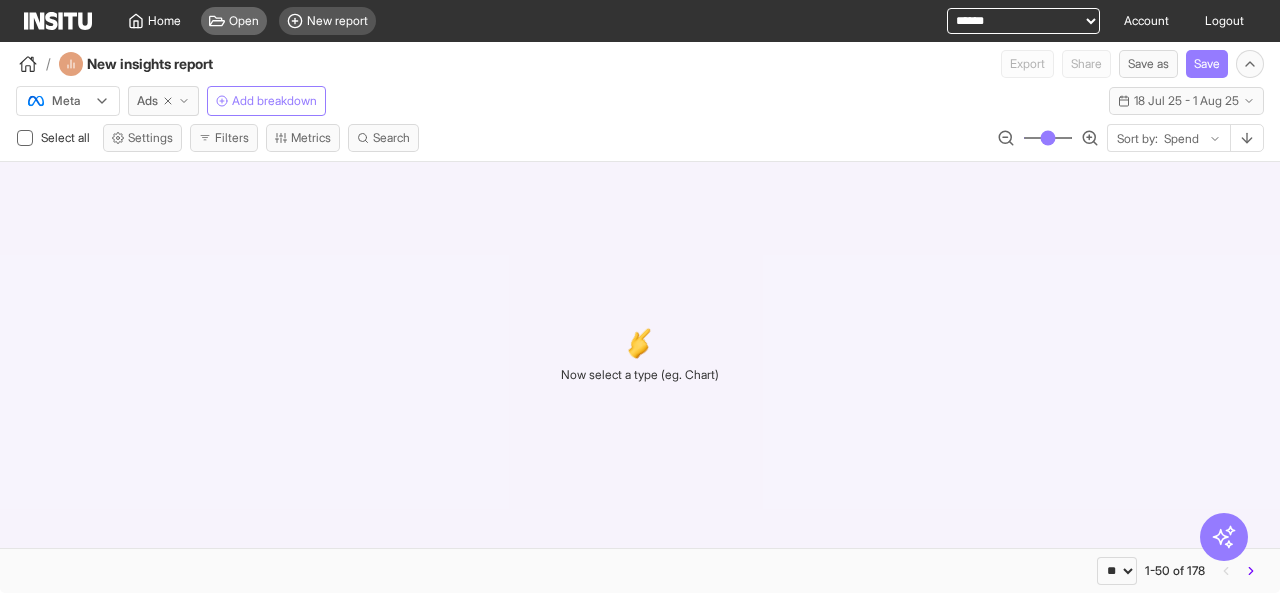 click on "Open" at bounding box center [244, 21] 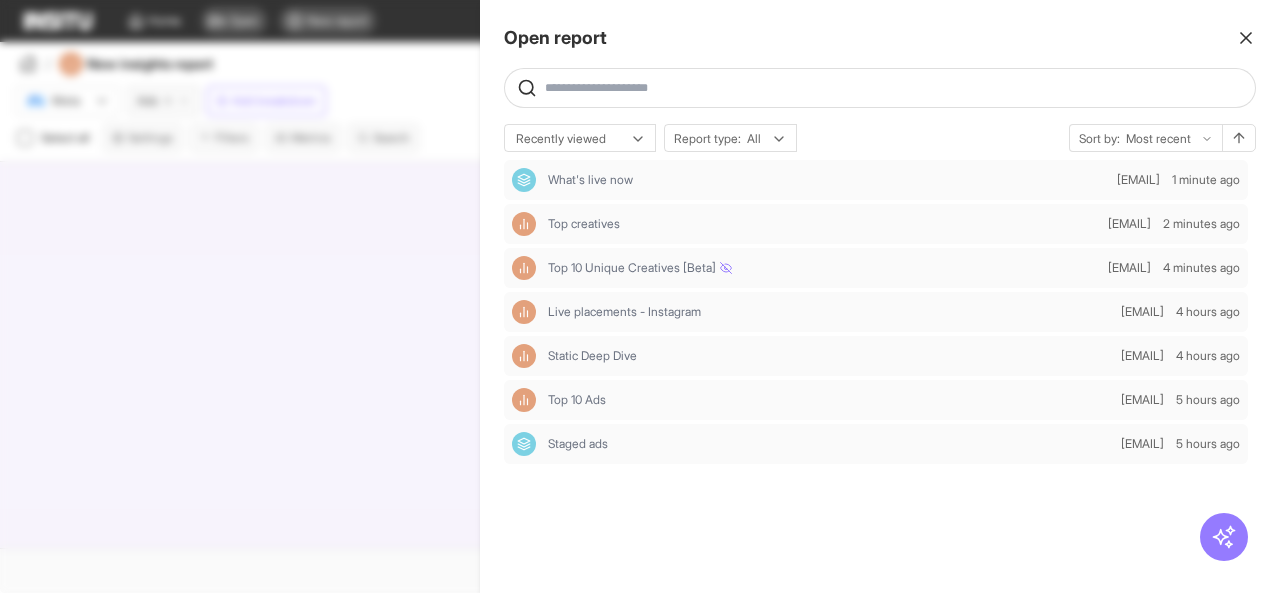 click on "Open report Recently viewed Report type: All Sort by: Most recent What's live now anni@insitu.so 1 minute ago Top creatives anni@insitu.so 2 minutes ago Top 10 Unique Creatives [Beta] anni@insitu.so 4 minutes ago Live placements - Instagram anni@insitu.so 4 hours ago Static Deep Dive anni@insitu.so 4 hours ago Top 10 Ads anni@insitu.so 5 hours ago Staged ads anni@insitu.so 5 hours ago" at bounding box center [880, 296] 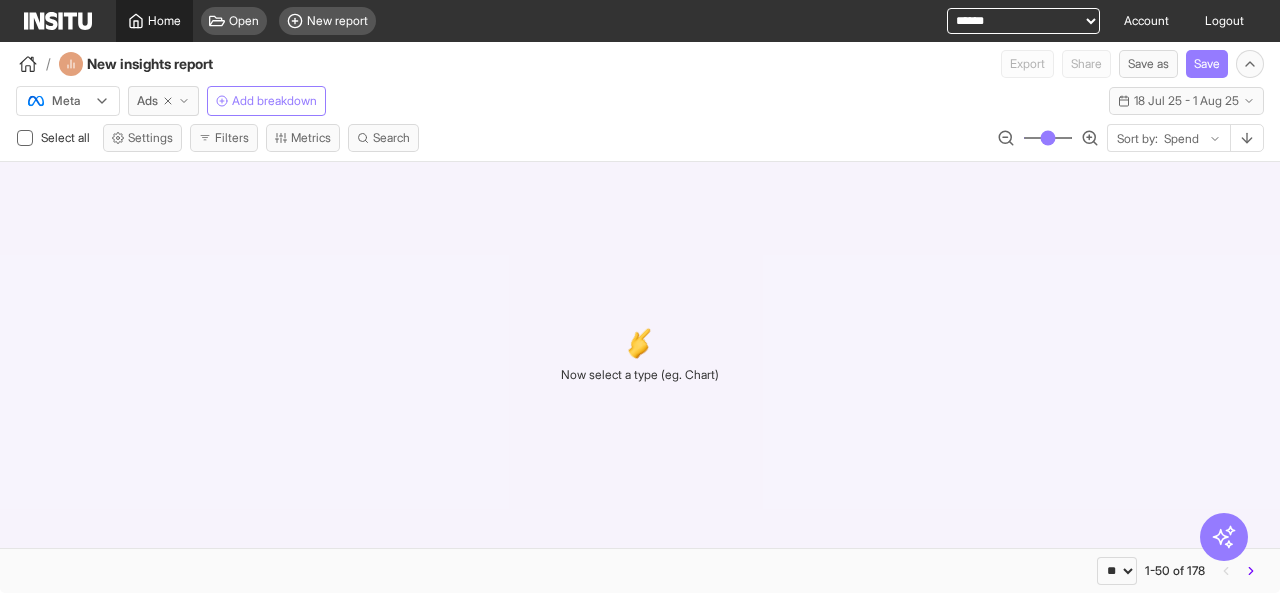 click on "Home" at bounding box center (164, 21) 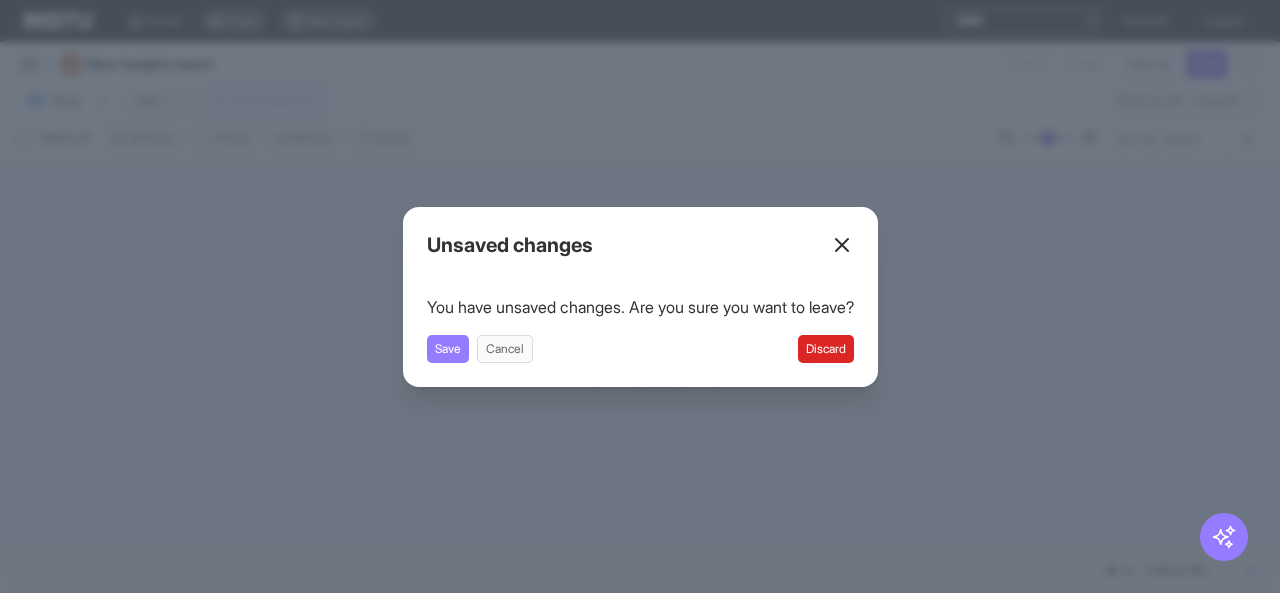 click on "Discard" at bounding box center (826, 349) 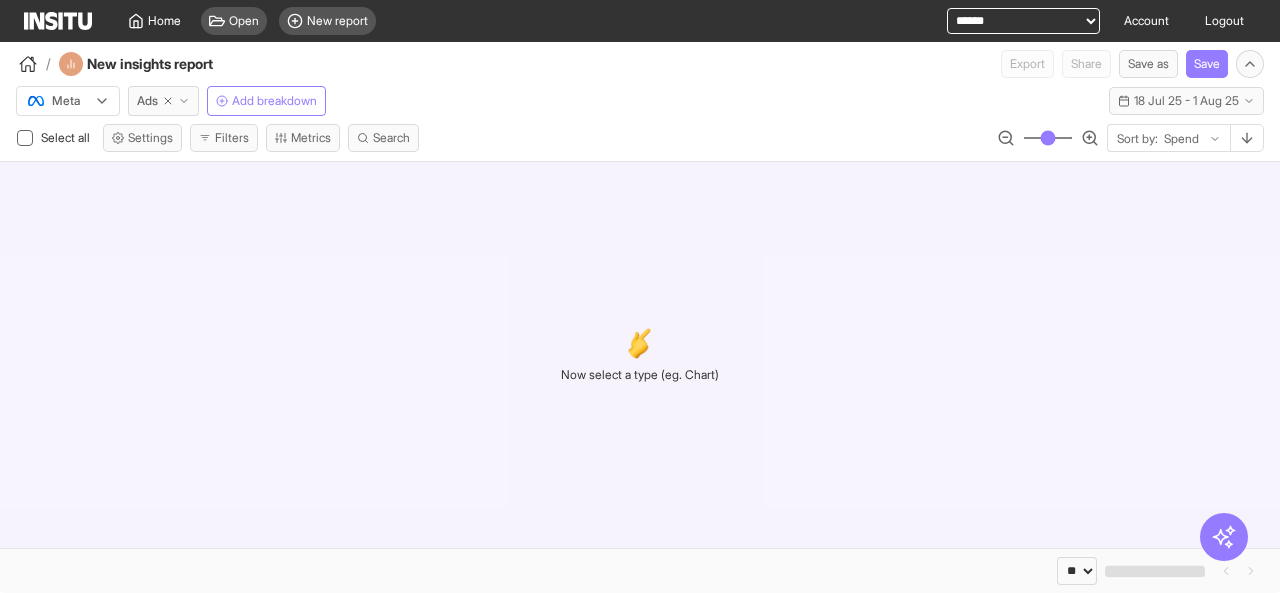 select on "**" 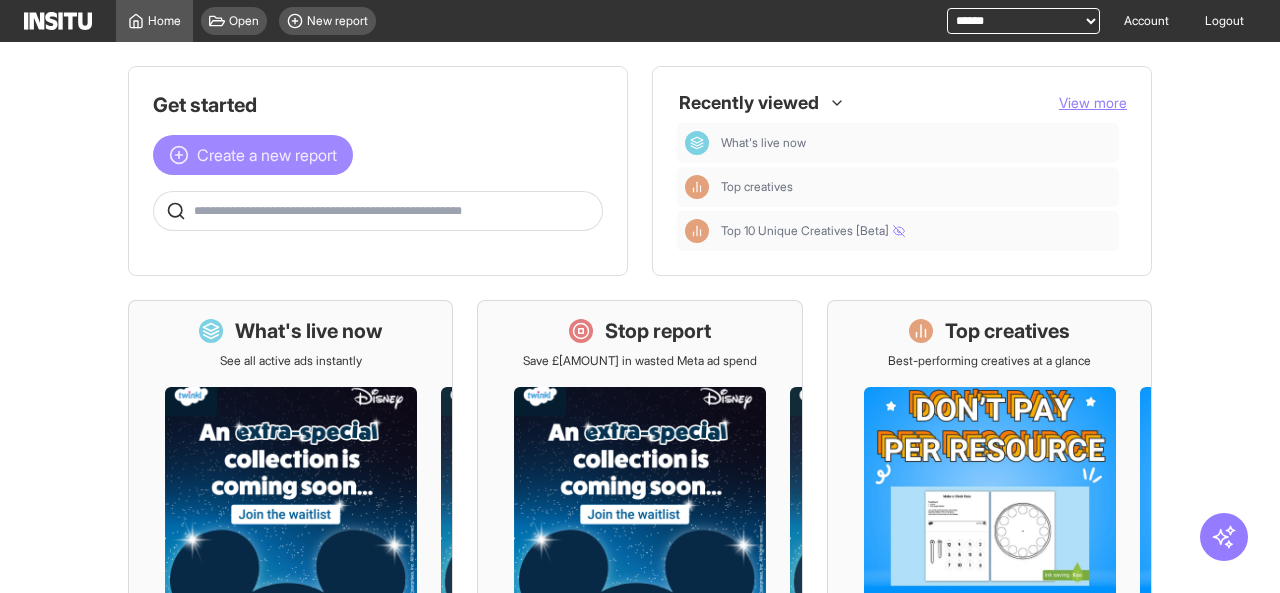 click on "Create a new report" at bounding box center (267, 155) 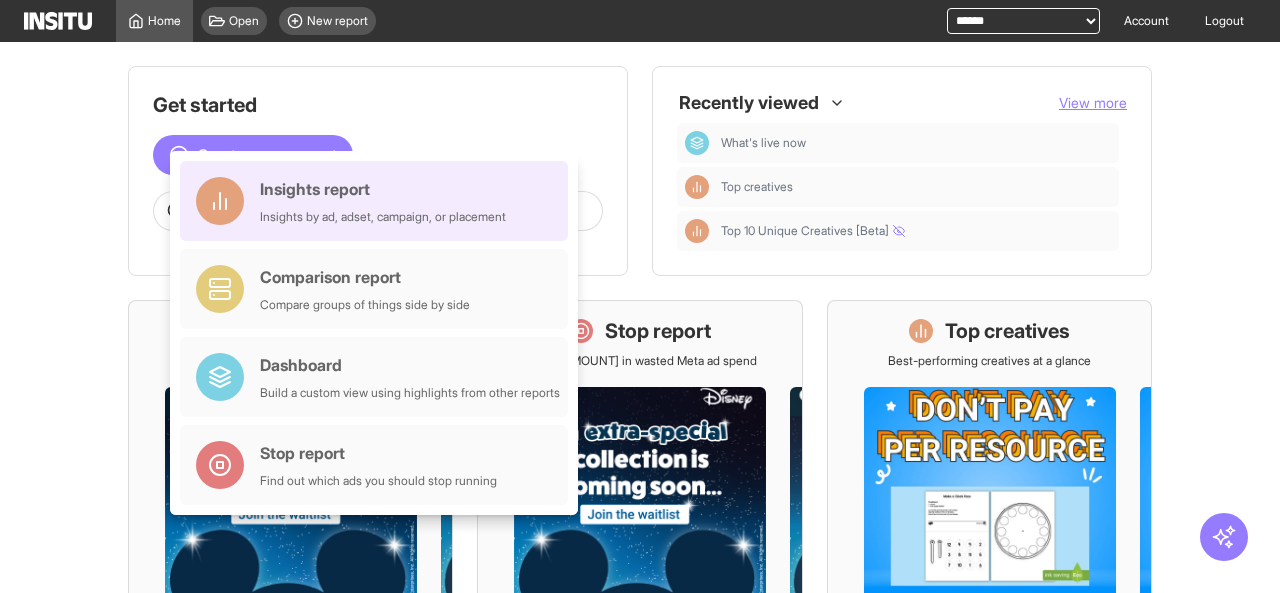 click on "Insights report" at bounding box center (383, 189) 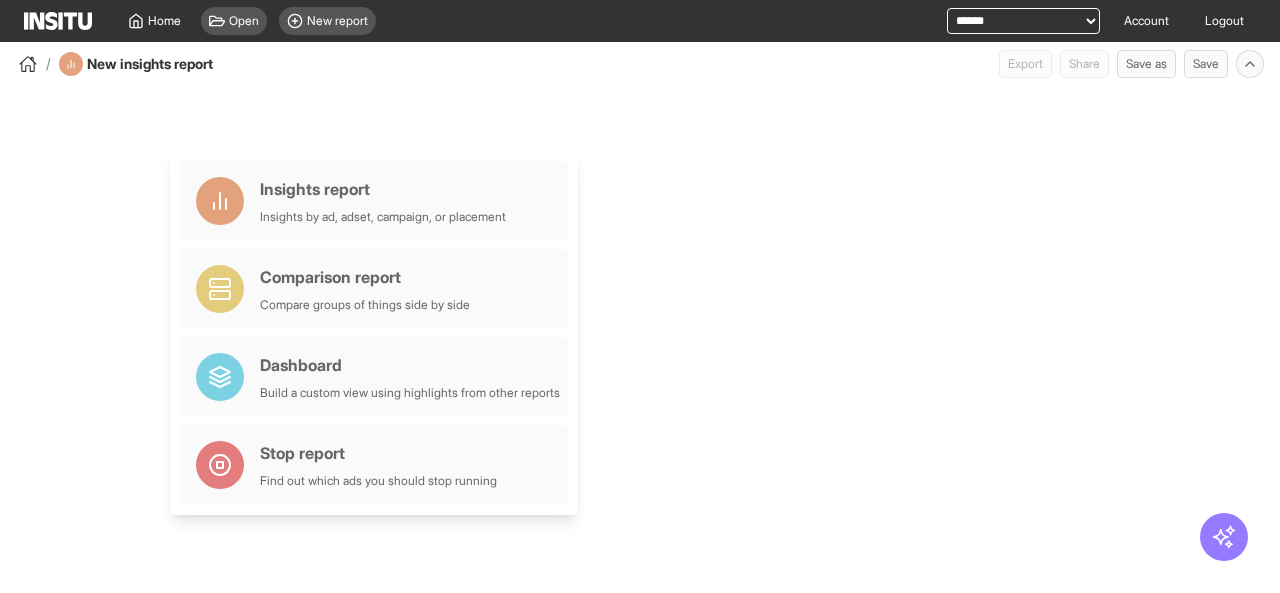 select on "**" 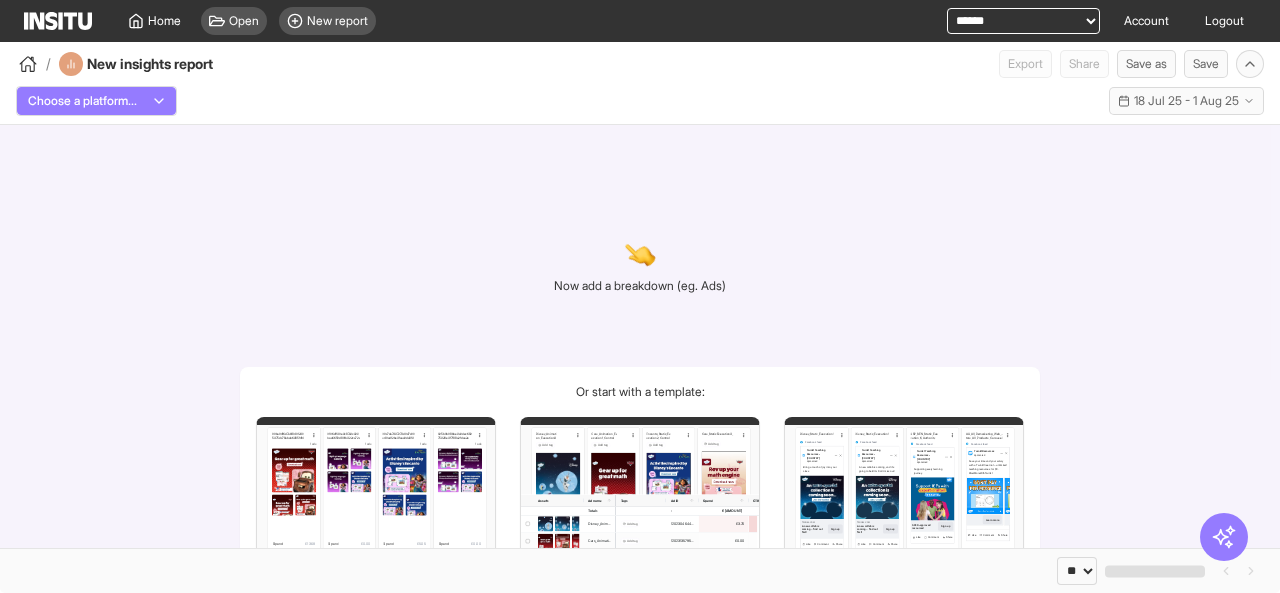 click on "Choose a platform..." at bounding box center (96, 101) 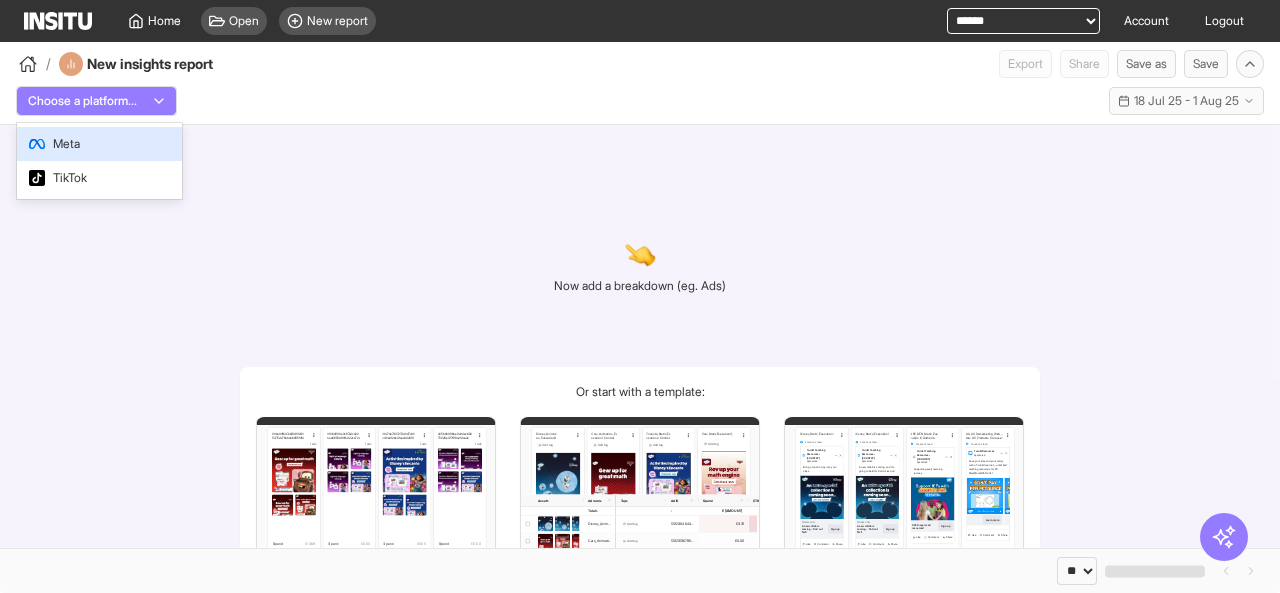 click on "Meta" at bounding box center (99, 144) 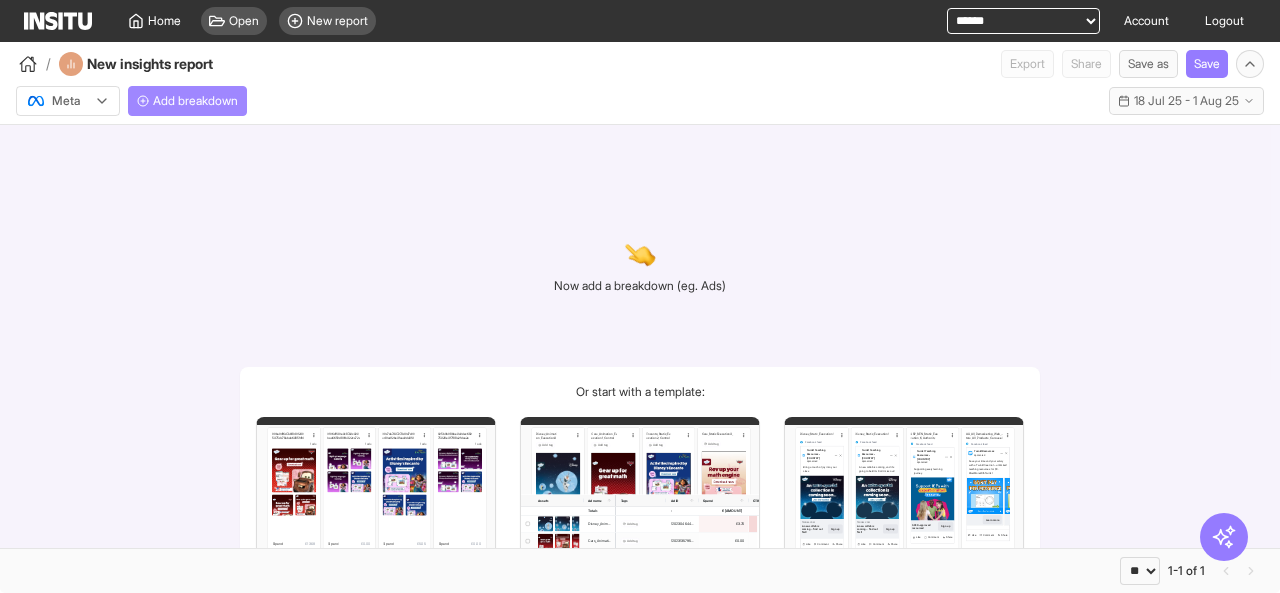 click on "Add breakdown" at bounding box center (195, 101) 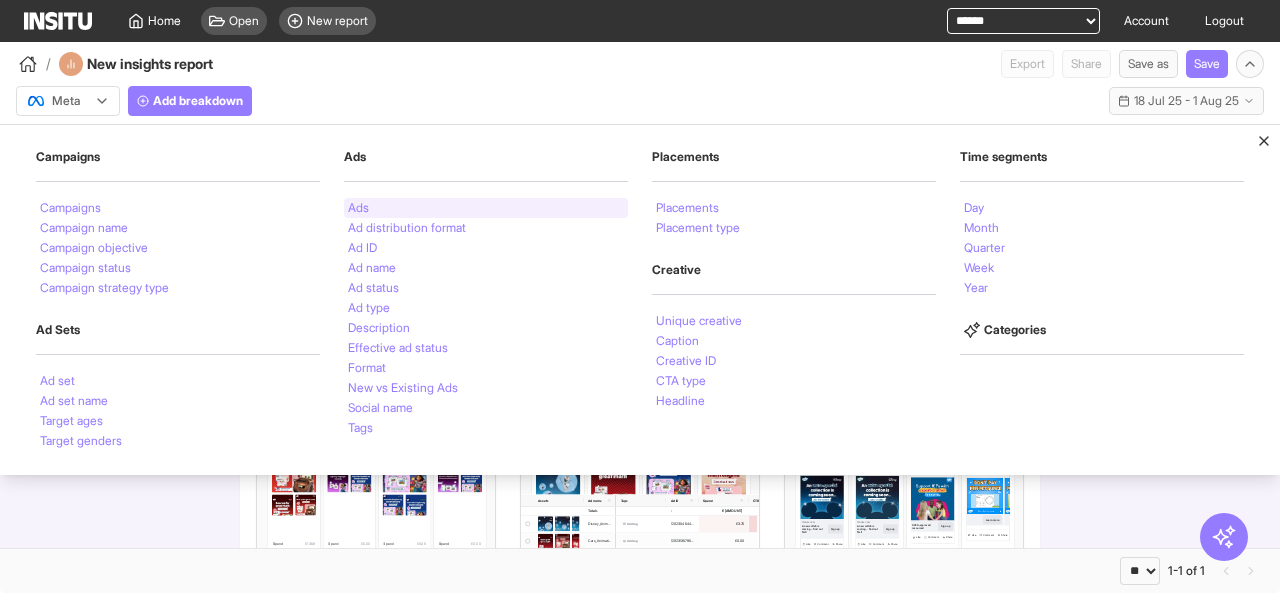 click on "Ads" at bounding box center [358, 208] 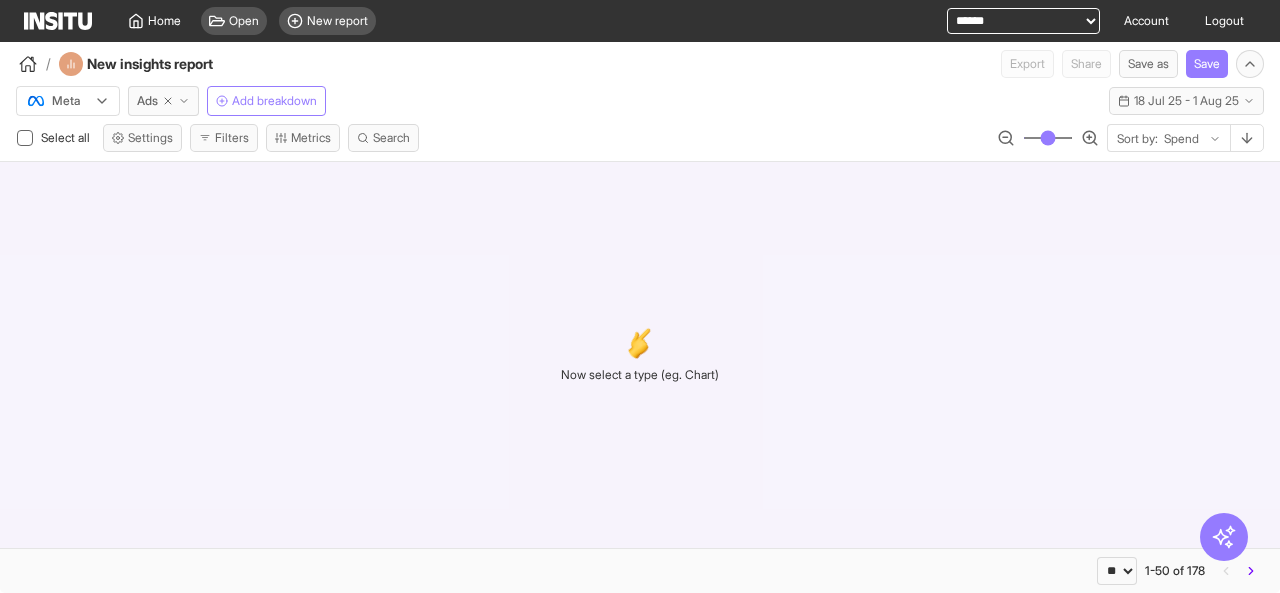 click on "**********" at bounding box center [1023, 21] 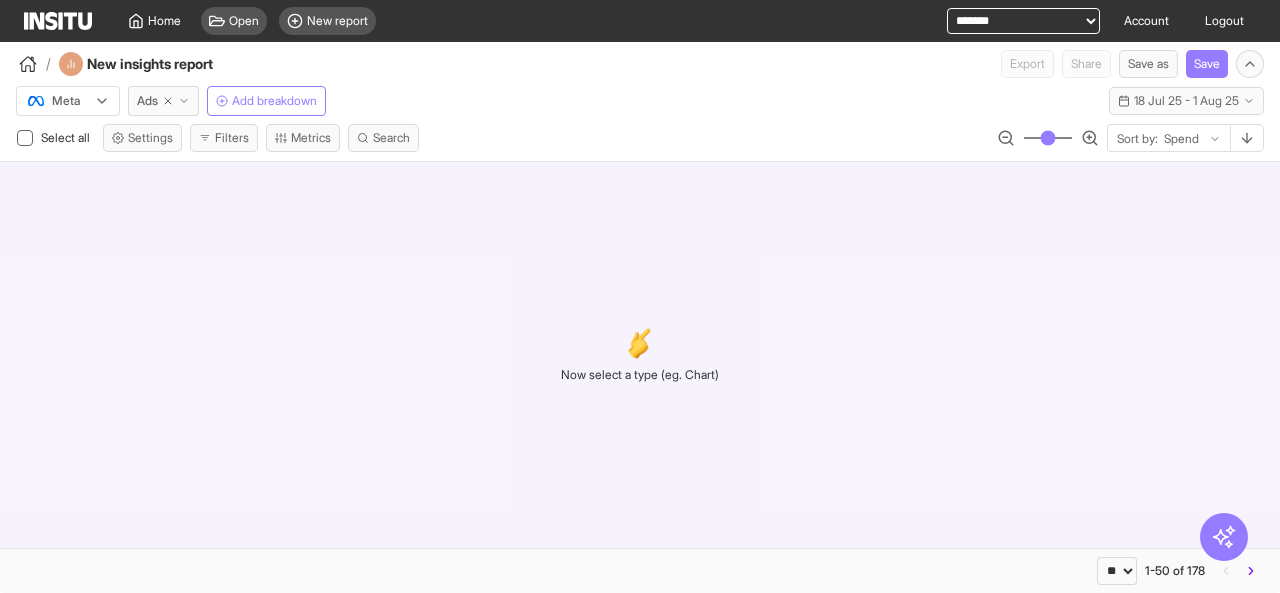 click on "**********" at bounding box center (1023, 21) 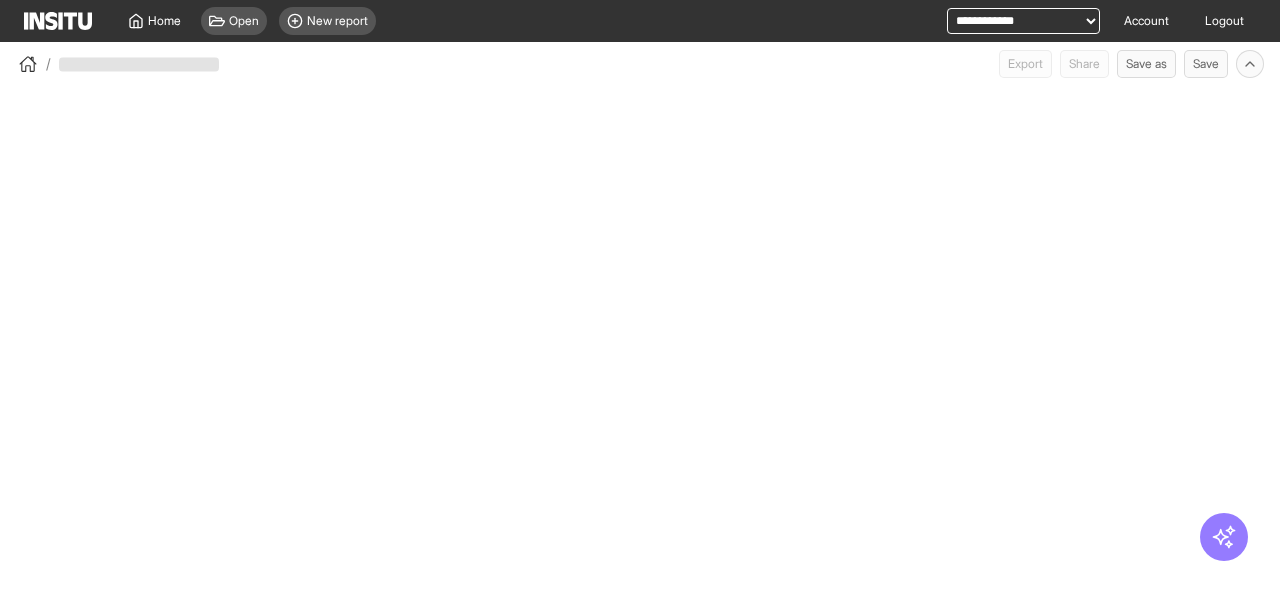 select on "**" 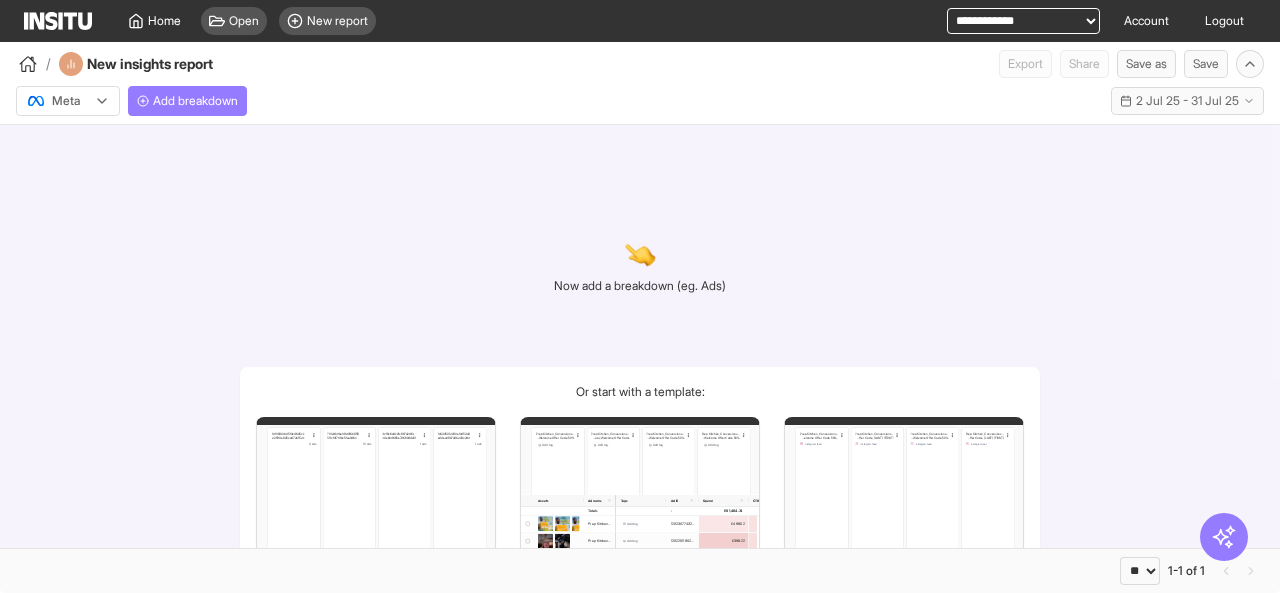 scroll, scrollTop: 0, scrollLeft: 0, axis: both 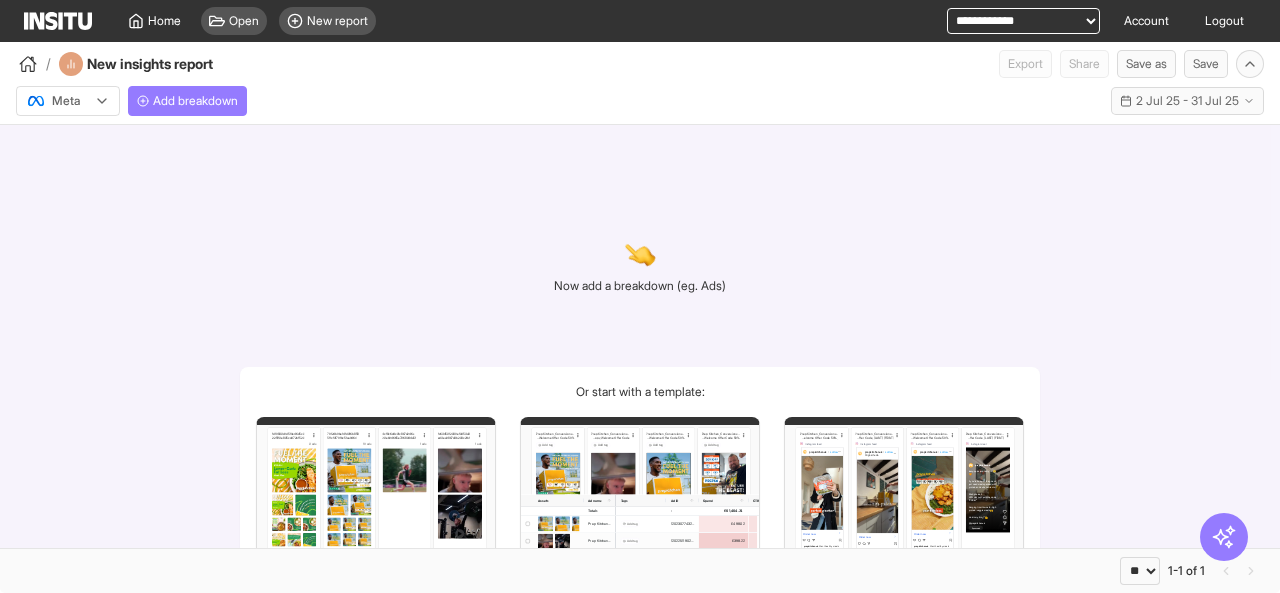 click on "Filters Format Static Video Static & Video Placement types Facebook Instream video Feed Marketplace Reels overlay Search Video feeds Stories Biz disco feed Right hand column Groups feed Instant article Reels Instagram Feed Reels Explore grid home Profile feed Reels overlay Explore Stories Search Staged Staged Messenger Inbox Stories Audience network Classic Rewarded video Unknown Unknown Date Days 18 Jul 2025 19 Jul 2025 20 Jul 2025 21 Jul 2025 22 Jul 2025 23 Jul 2025 24 Jul 2025 25 Jul 2025 26 Jul 2025 27 Jul 2025 28 Jul 2025 29 Jul 2025 30 Jul 2025 31 Jul 2025 Weeks Week 29, 2025 Week 30, 2025 Week 31, 2025 Months July 2025 Quarters Q3, 2025 Years 2025 Tags Untagged Newtag nick-tag-new UGC meta tag test Black friday Retargeting Ash Dan Tai Desiree Dody Lifts James Morrell John Chapman Mary W Monty Sam Dracott Sam Reardon Tom Cornall Vanessa Sarah Pratt Chris Tang Tom Coleman KJT Saph Versus Competitor Corey Brand HThomason Andy-Eddie-test Justin Knussi Top 5 Blue Top 5 Purple dan test Skip the T/away Eddie" at bounding box center [376, 492] 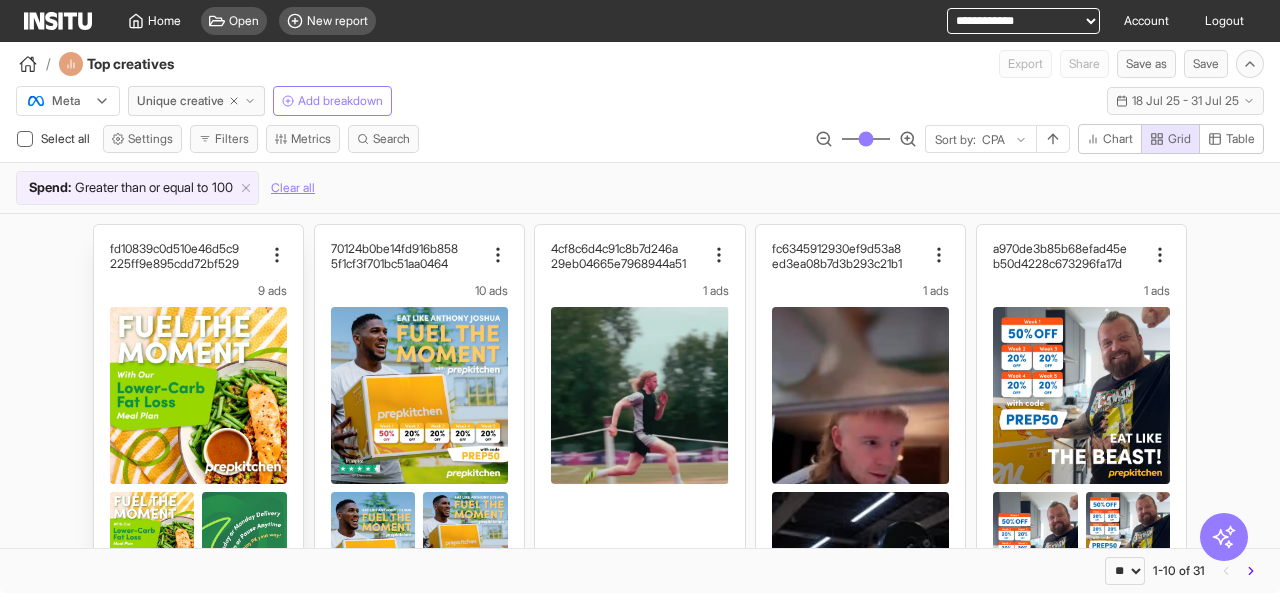 click at bounding box center [198, 395] 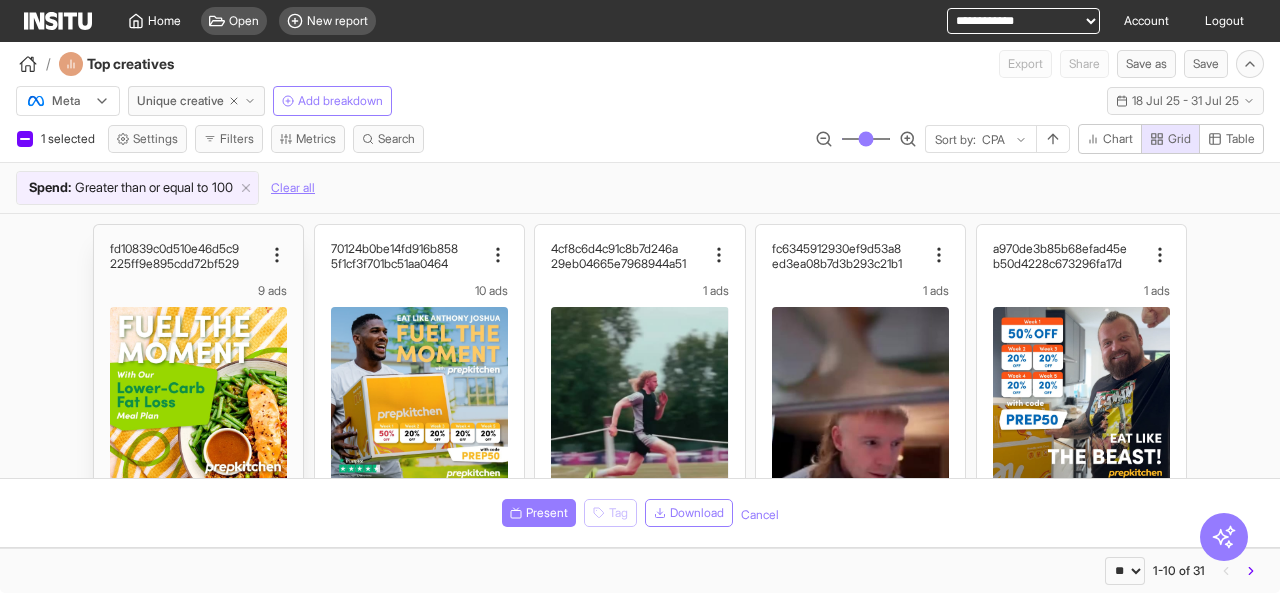 click at bounding box center (198, 395) 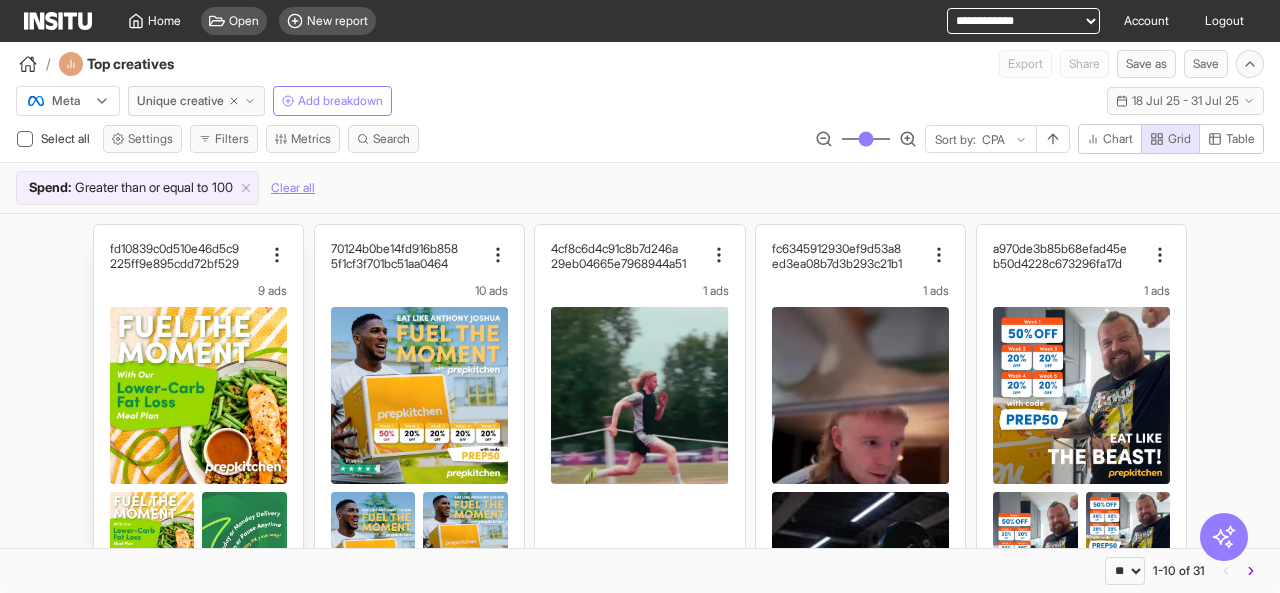 click at bounding box center (198, 395) 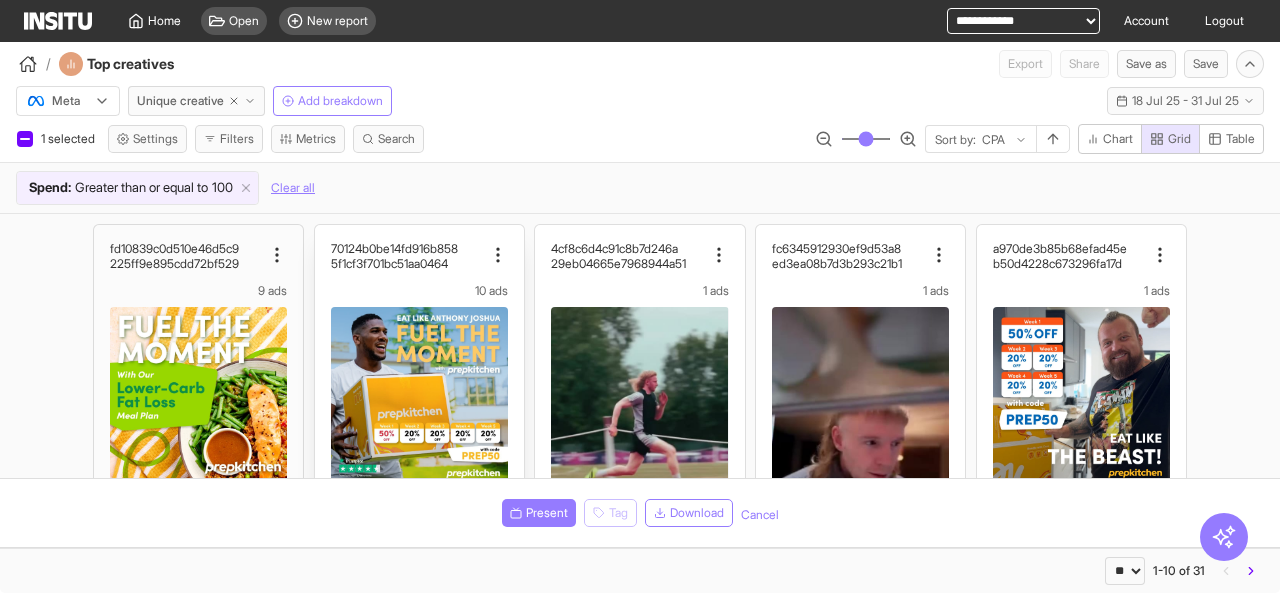 click at bounding box center (419, 395) 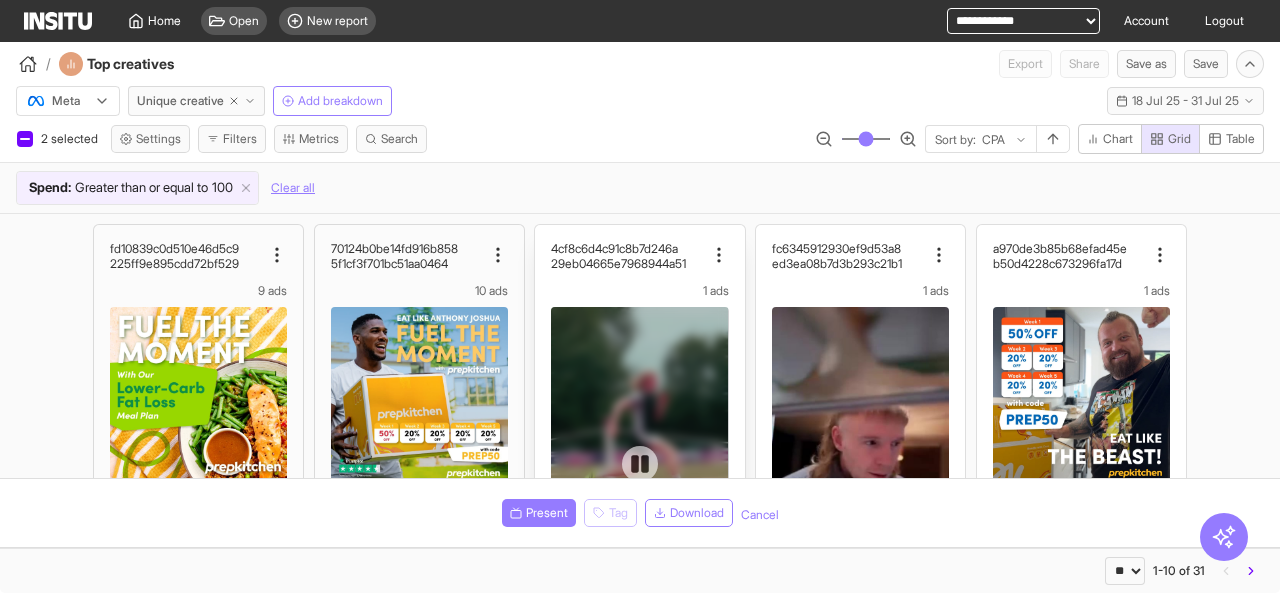 click at bounding box center [639, 464] 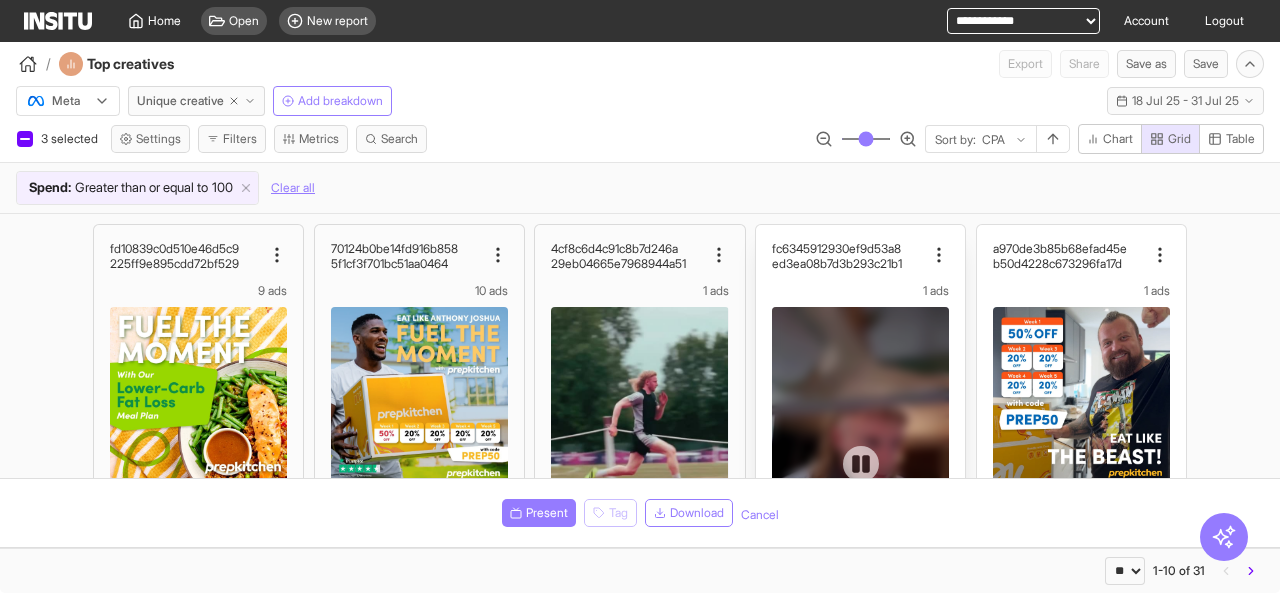 click at bounding box center (860, 464) 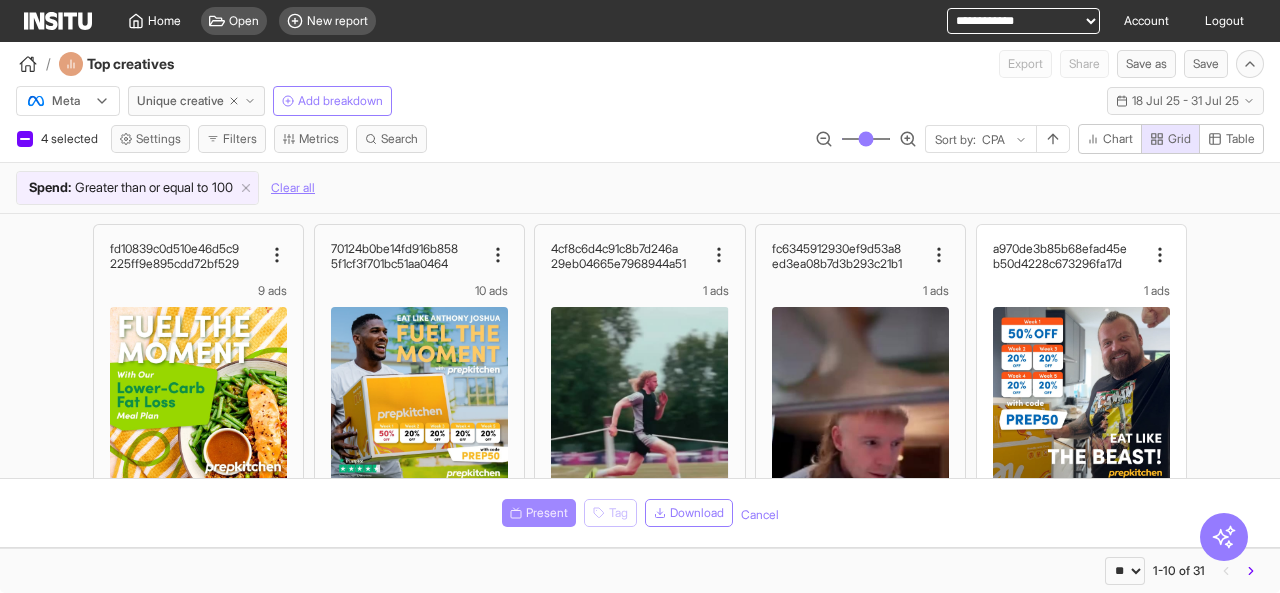 click on "Present" at bounding box center (547, 513) 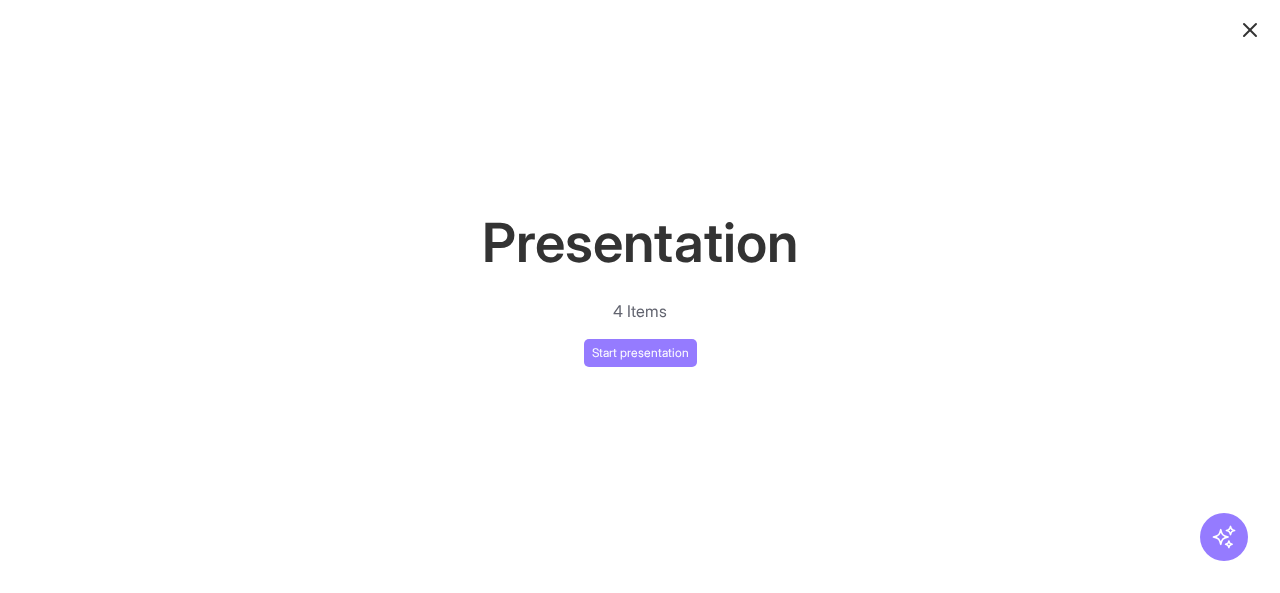 click 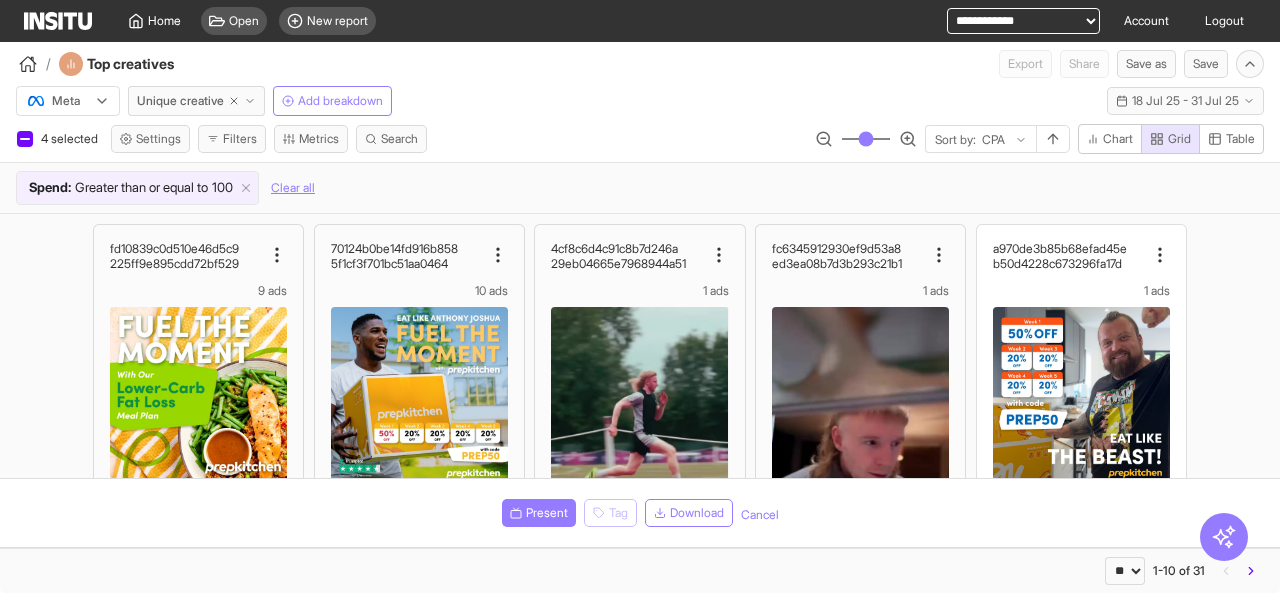 click on "**********" at bounding box center (1023, 21) 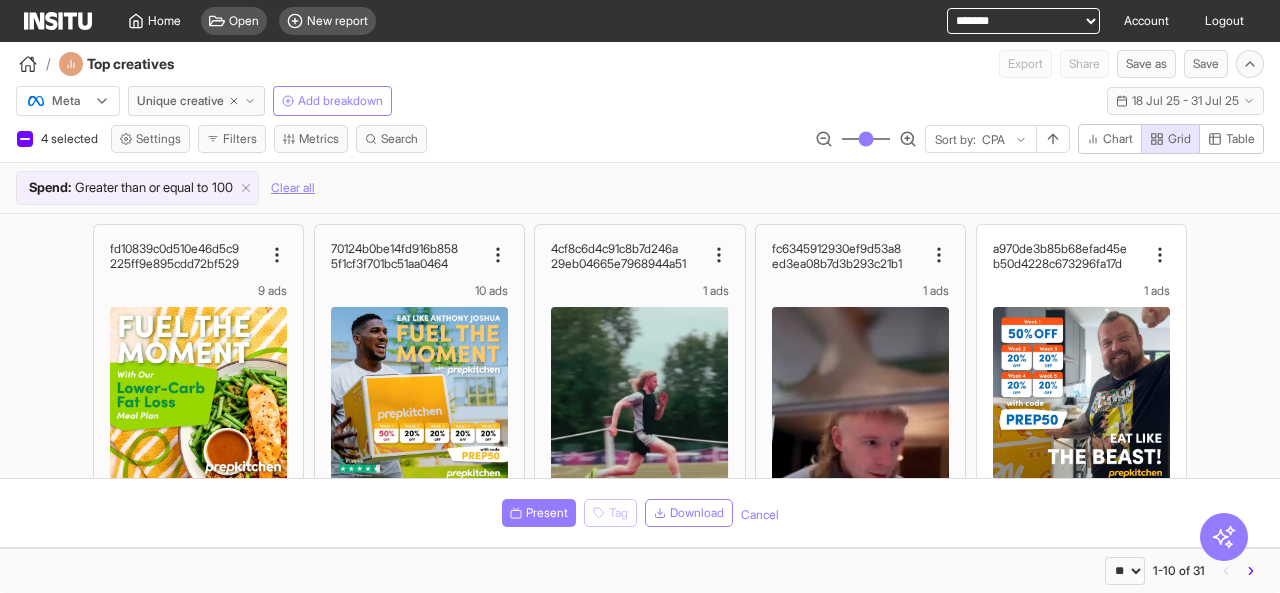 click on "**********" at bounding box center [1023, 21] 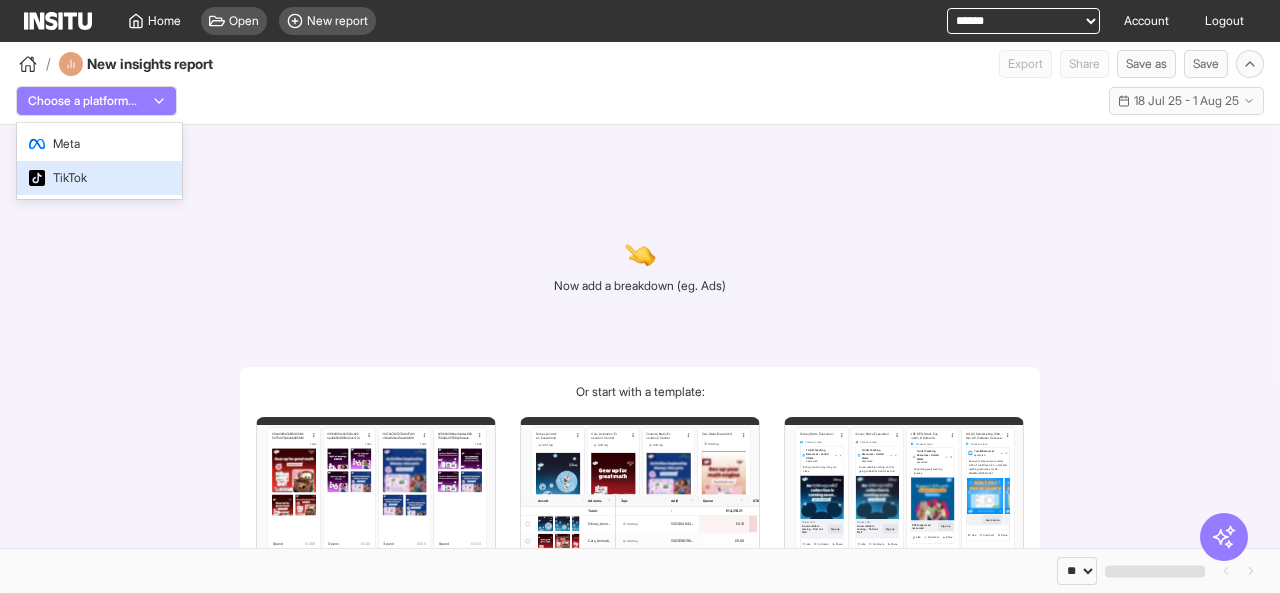select on "**" 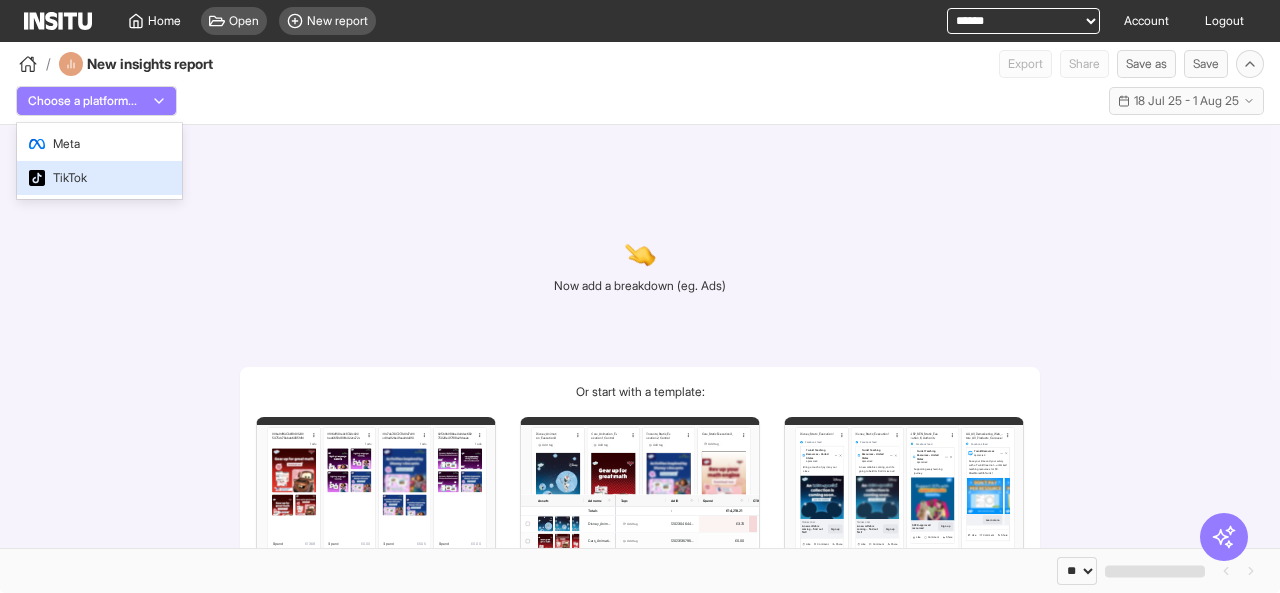 select on "**" 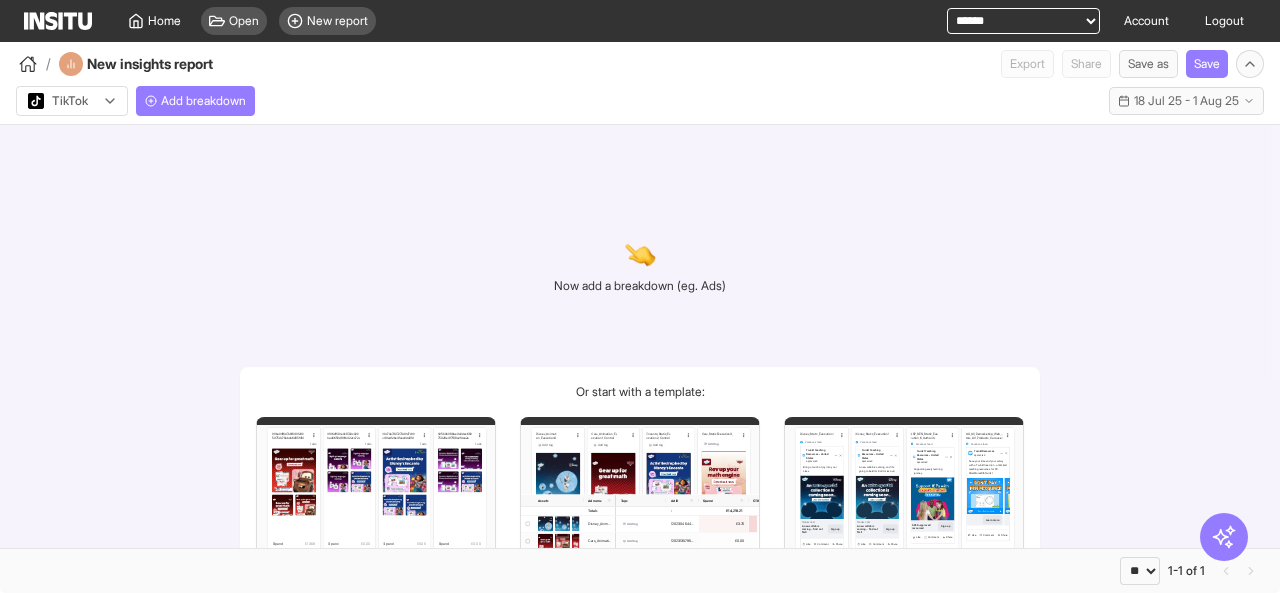 click on "Filters Format Static Video Static & Video Placement types Facebook Instream video Feed Marketplace Reels overlay Search Video feeds Stories Biz disco feed Right hand column Groups feed Instant article Reels Instagram Feed Reels Explore grid home Profile feed Reels overlay Explore Stories Search Staged Staged Messenger Inbox Stories Audience network Classic Rewarded video Unknown Unknown Date Days 18 Jul 2025 19 Jul 2025 20 Jul 2025 21 Jul 2025 22 Jul 2025 23 Jul 2025 24 Jul 2025 25 Jul 2025 26 Jul 2025 27 Jul 2025 28 Jul 2025 29 Jul 2025 30 Jul 2025 31 Jul 2025 Weeks Week 29, 2025 Week 30, 2025 Week 31, 2025 Months July 2025 Quarters Q3, 2025 Years 2025 Tags Untagged Metrics Spend Impressions Clicks CPM CTR (Clicks) CTR (Link clicks) CVR (Link click to purchase) CPC CPC (Link clicks) Purchases CPA CPA (Video view 3s) CPA (Initiate checkout) CPA (Registration) CPA (Lead) CPA (Add to cart) Thumbstop rate 3s ROAS Purchase value Link clicks Landing page view CPA (Landing page view) Video plays CPA (Video plays)" at bounding box center (376, 492) 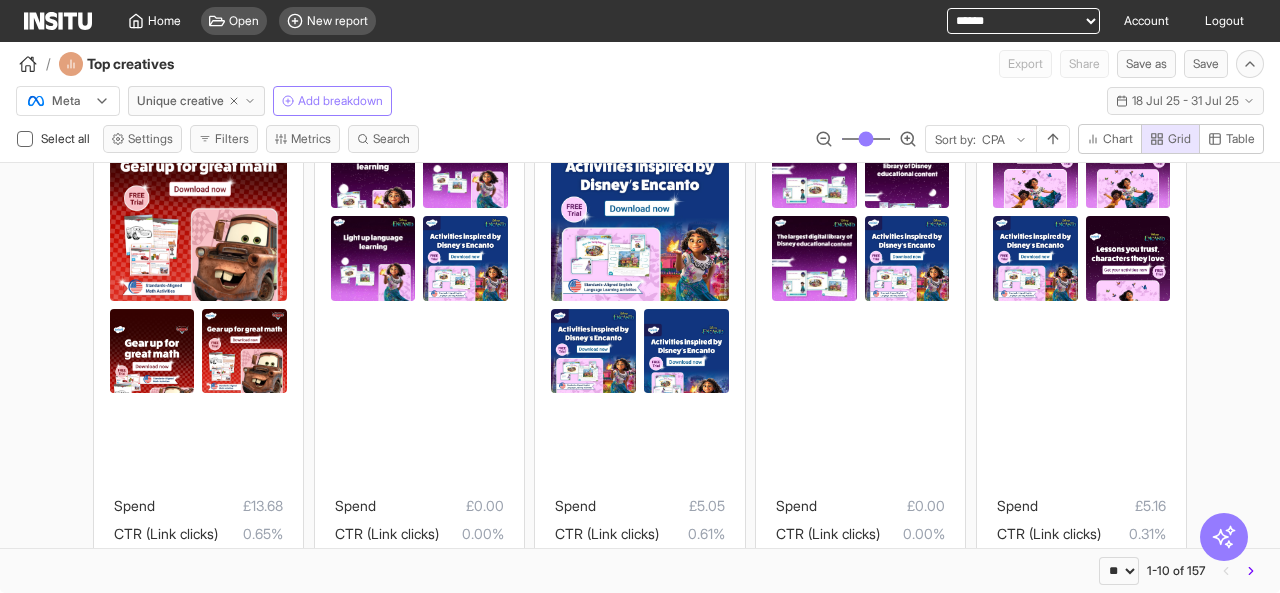 scroll, scrollTop: 320, scrollLeft: 0, axis: vertical 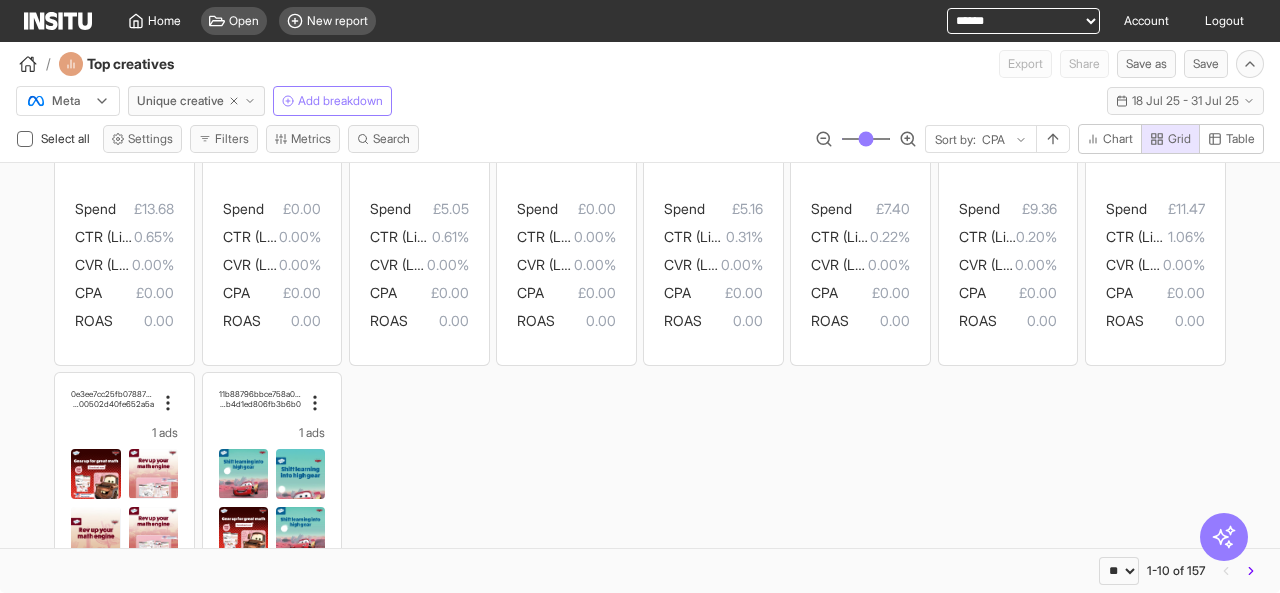 drag, startPoint x: 852, startPoint y: 142, endPoint x: 796, endPoint y: 139, distance: 56.0803 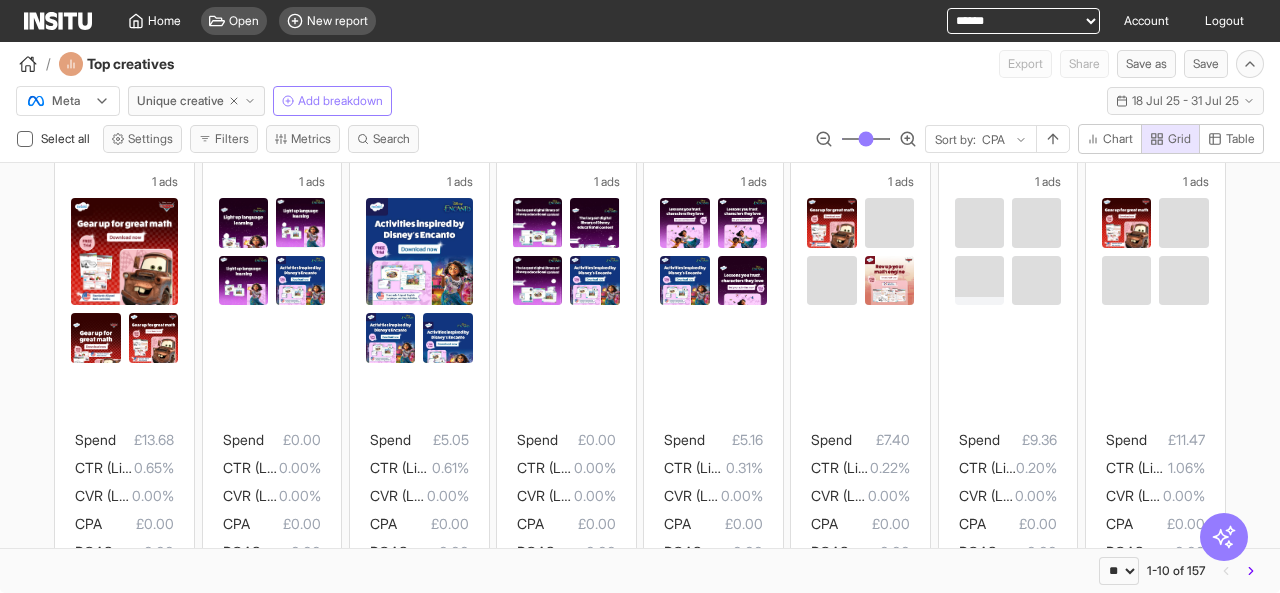 scroll, scrollTop: 45, scrollLeft: 0, axis: vertical 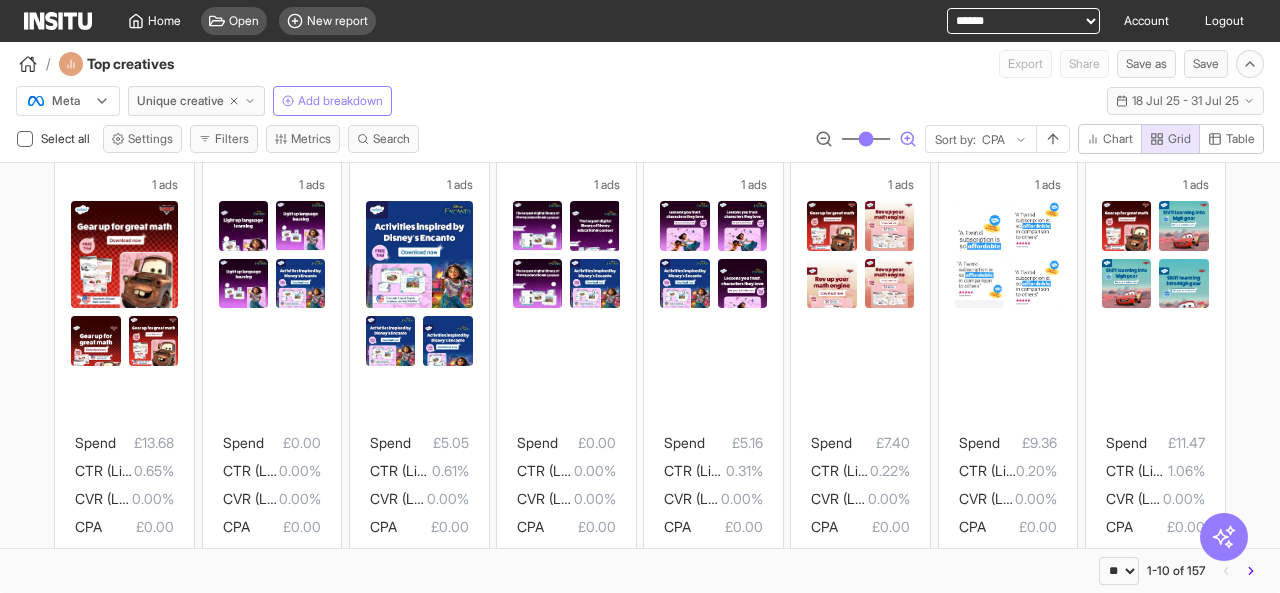 click 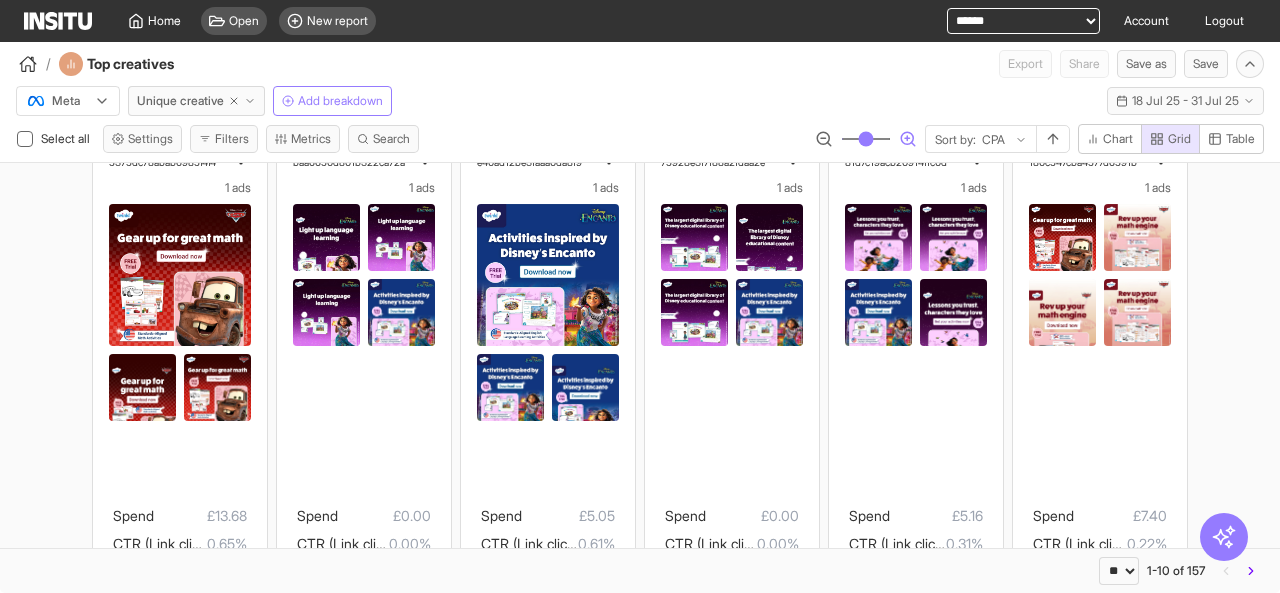 click 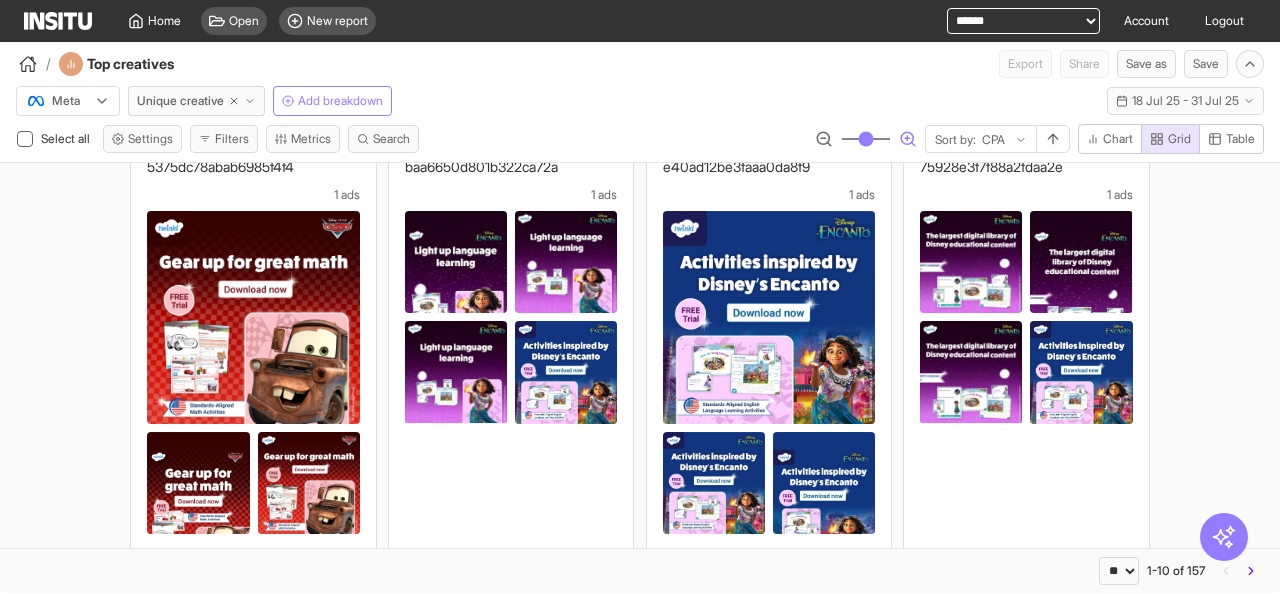 click 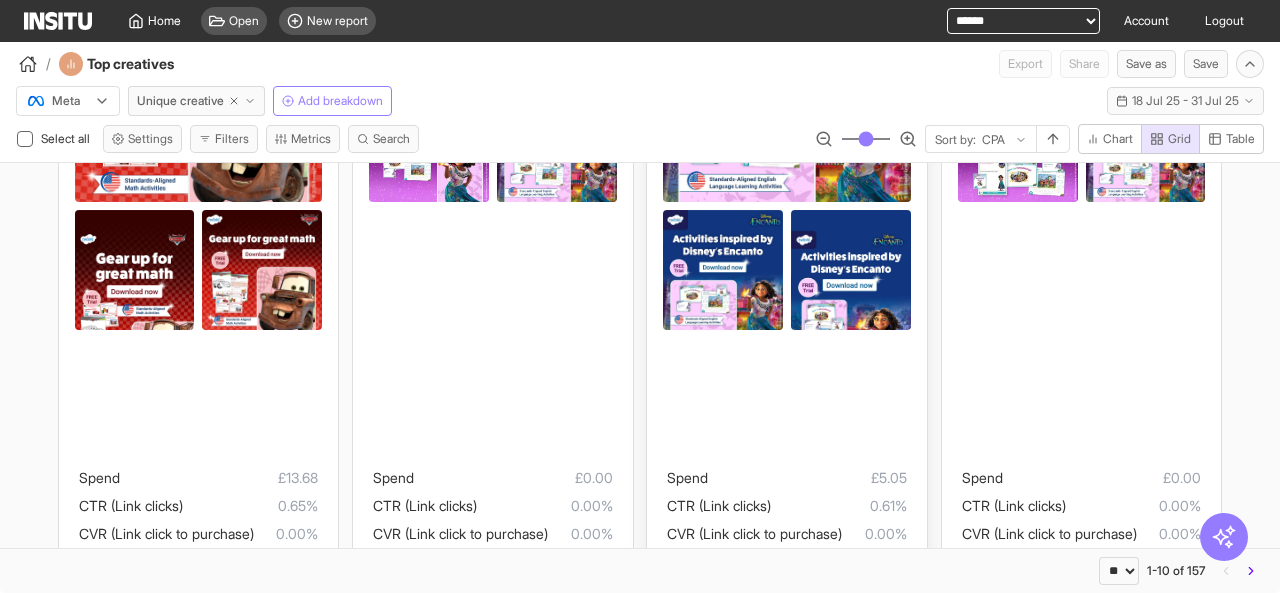 scroll, scrollTop: 310, scrollLeft: 0, axis: vertical 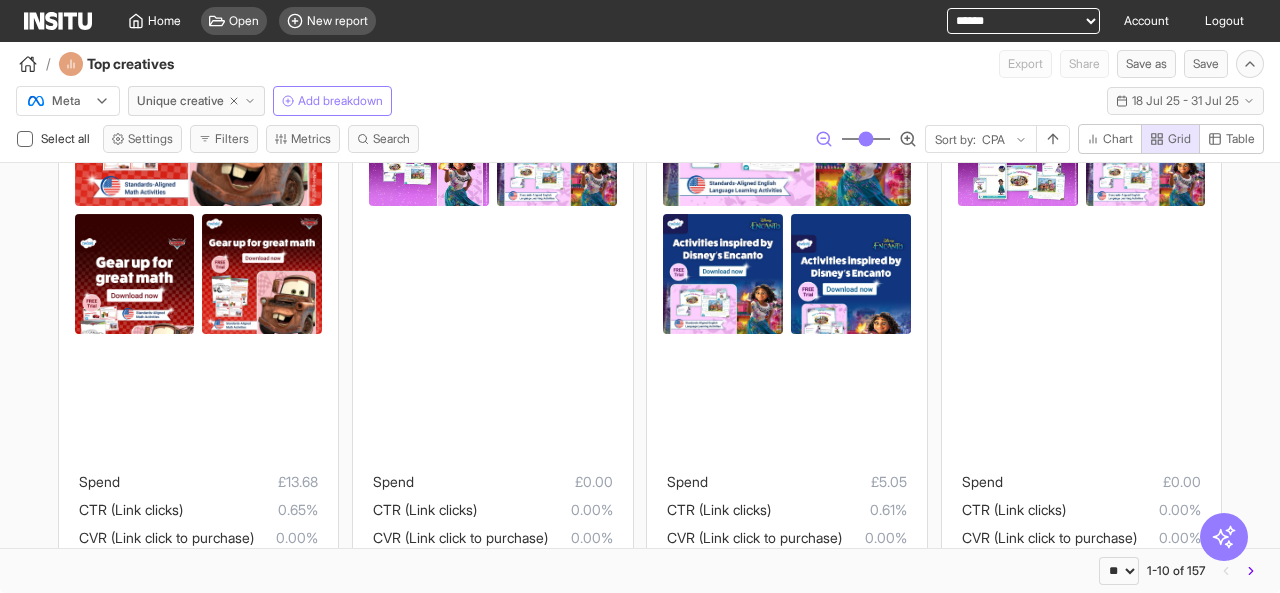 click 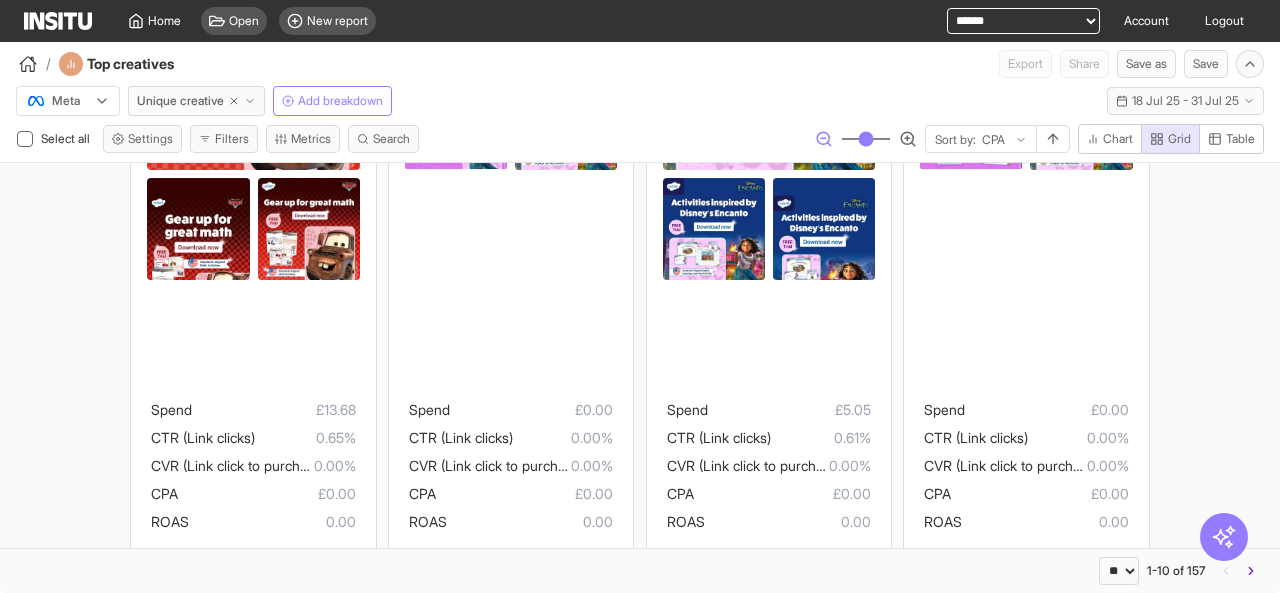 click 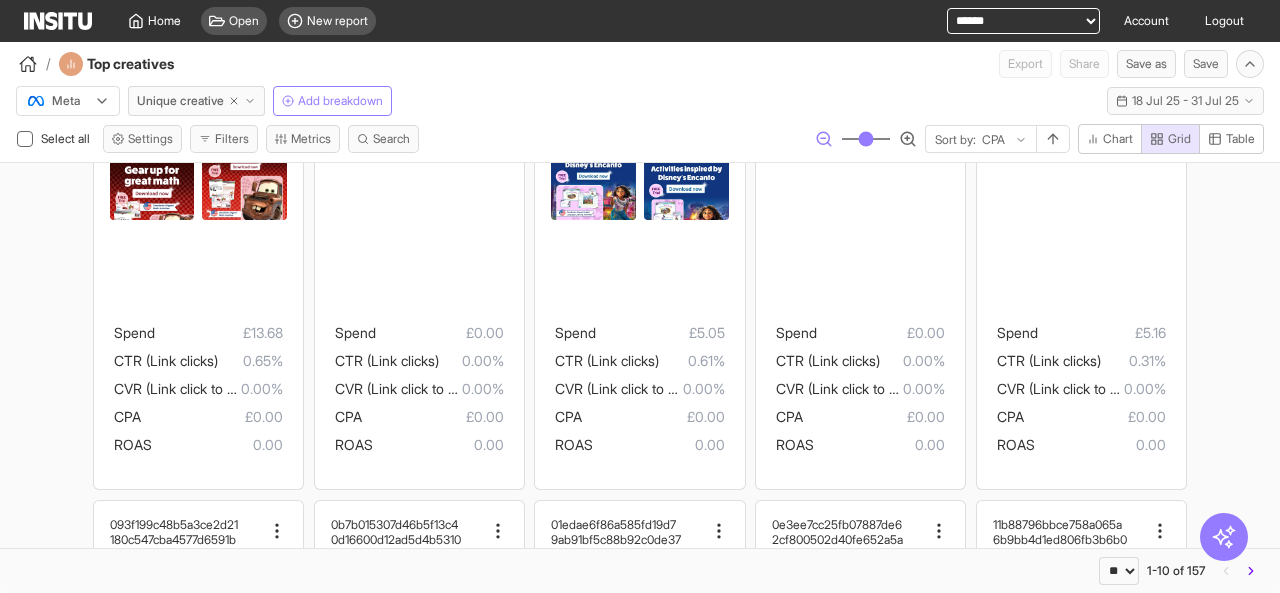 scroll, scrollTop: 300, scrollLeft: 0, axis: vertical 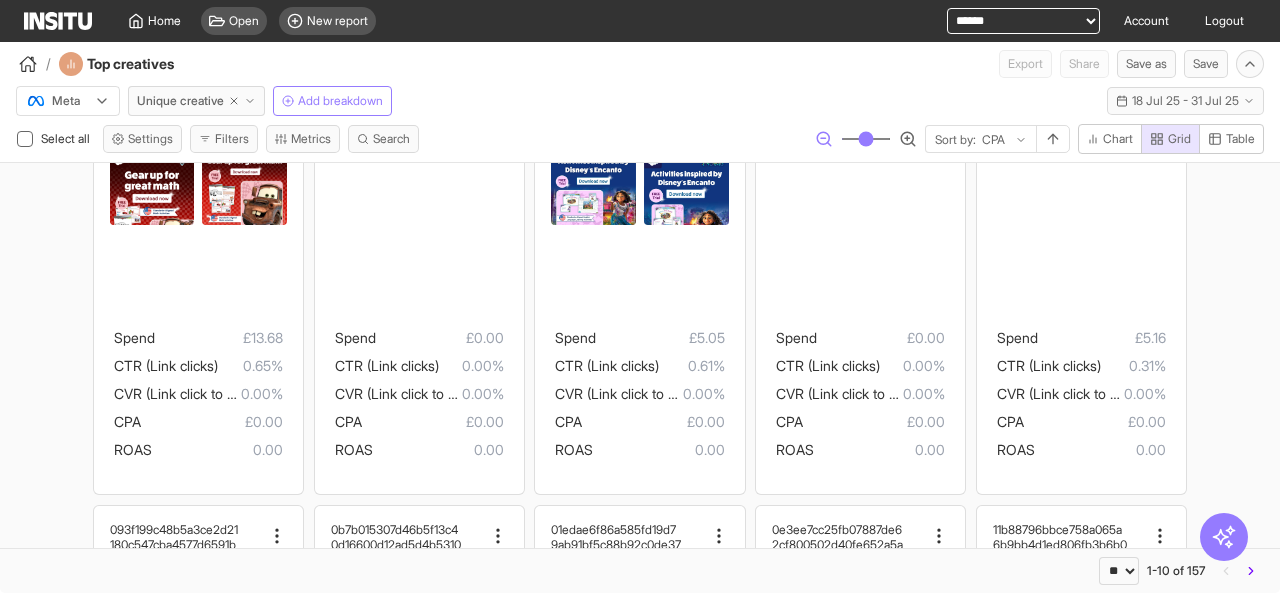 click 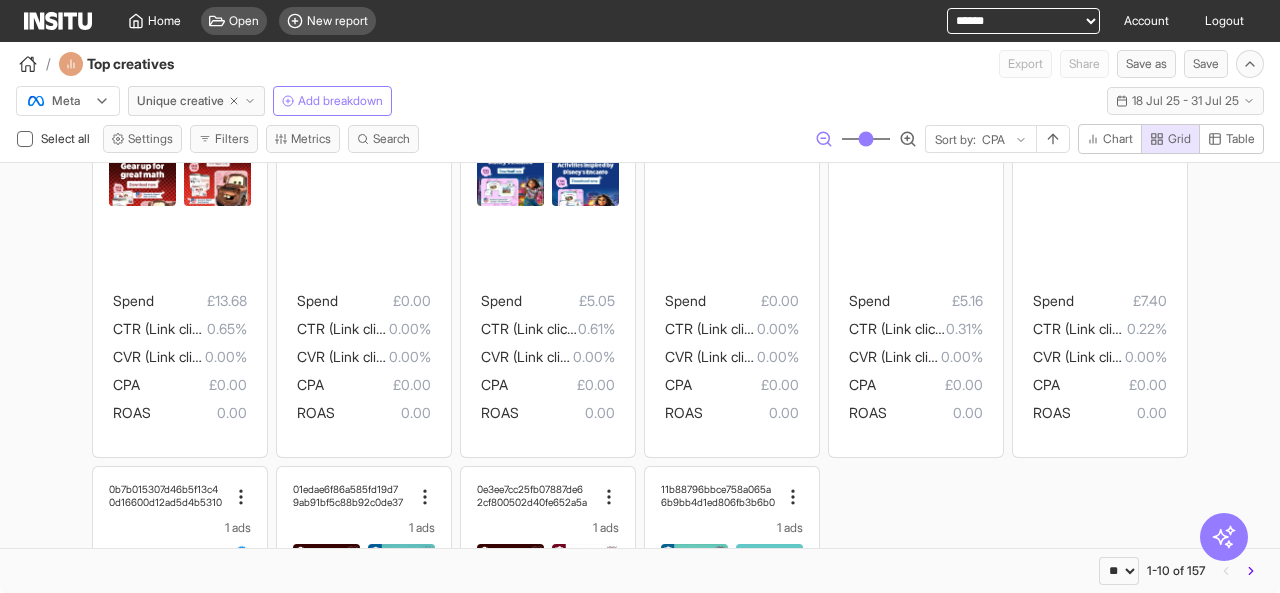 click 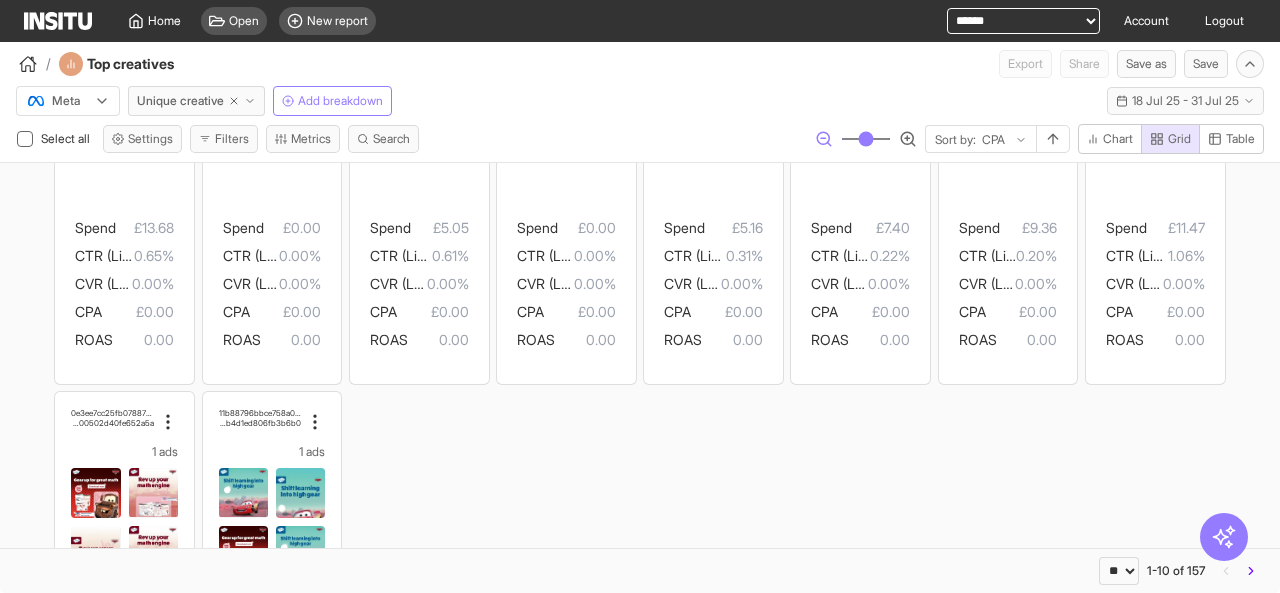 click 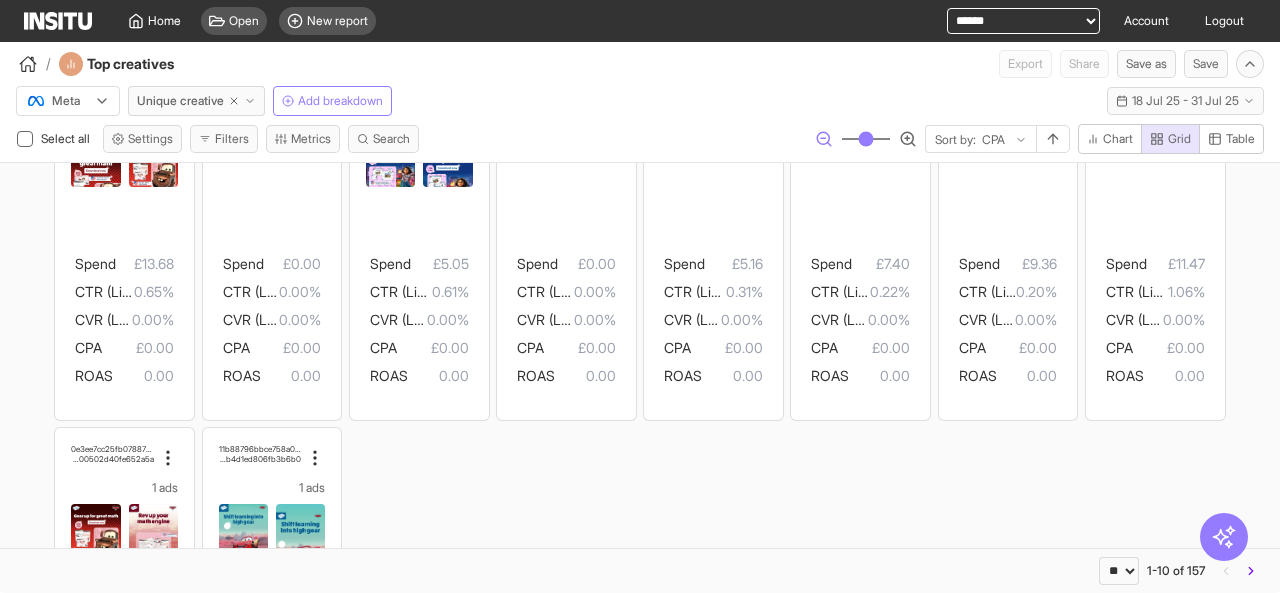 click 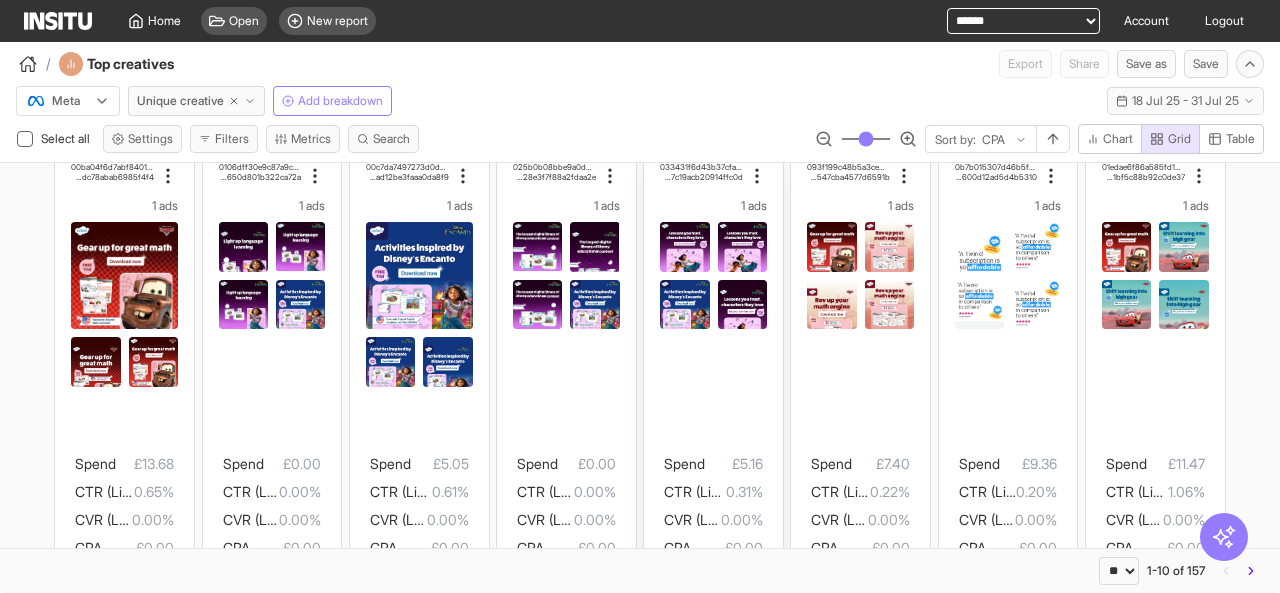 scroll, scrollTop: 0, scrollLeft: 0, axis: both 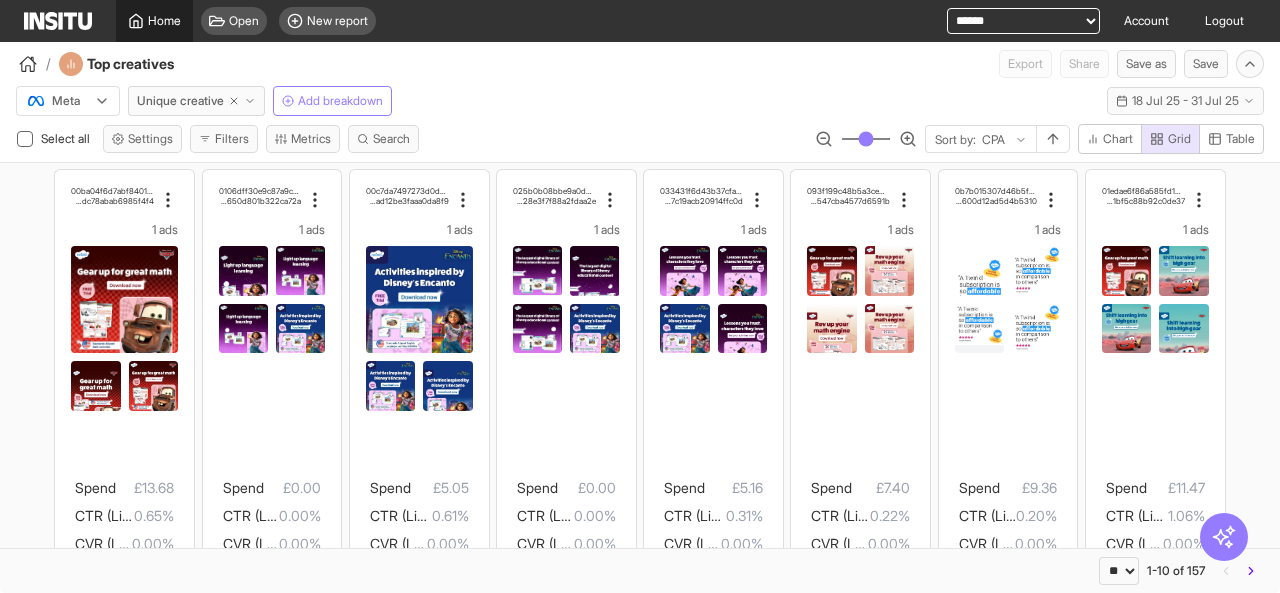 click on "Home" at bounding box center (164, 21) 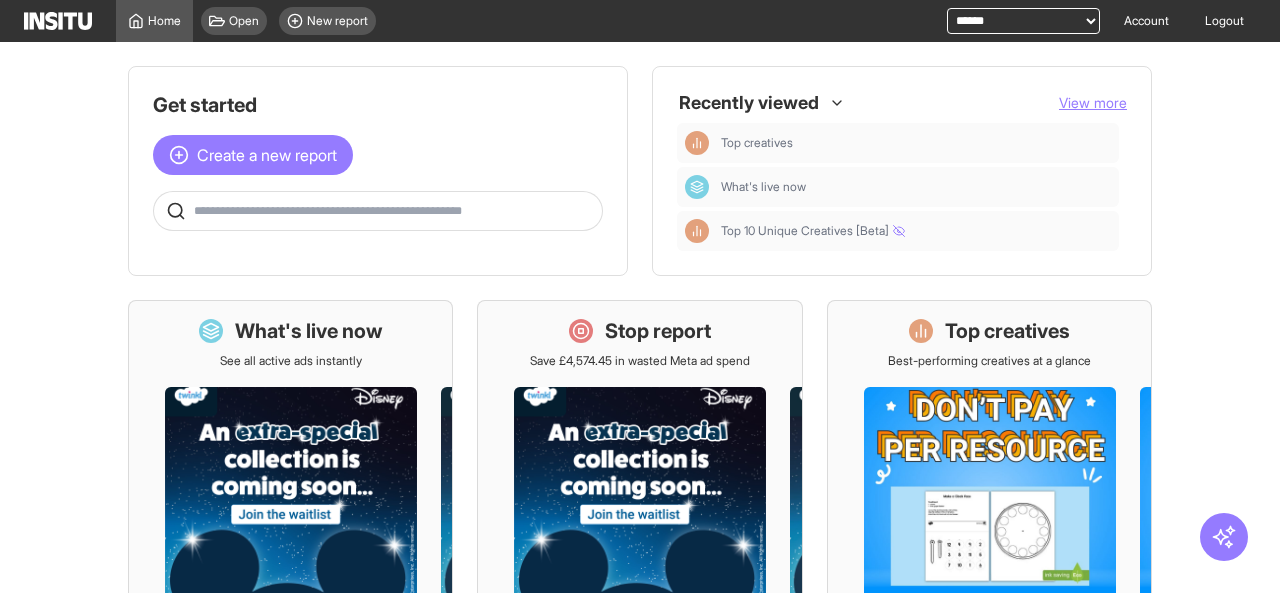 click on "Get started Create a new report Recently viewed View more Top creatives What's live now Top 10 Unique Creatives [Beta]" at bounding box center (640, 171) 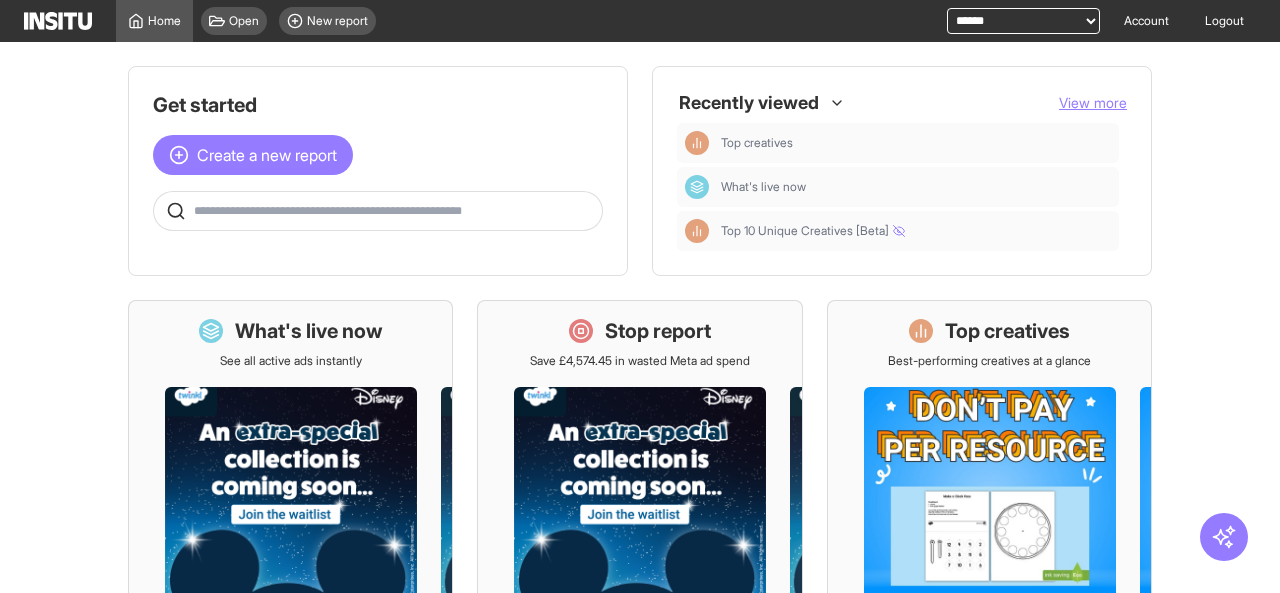 click 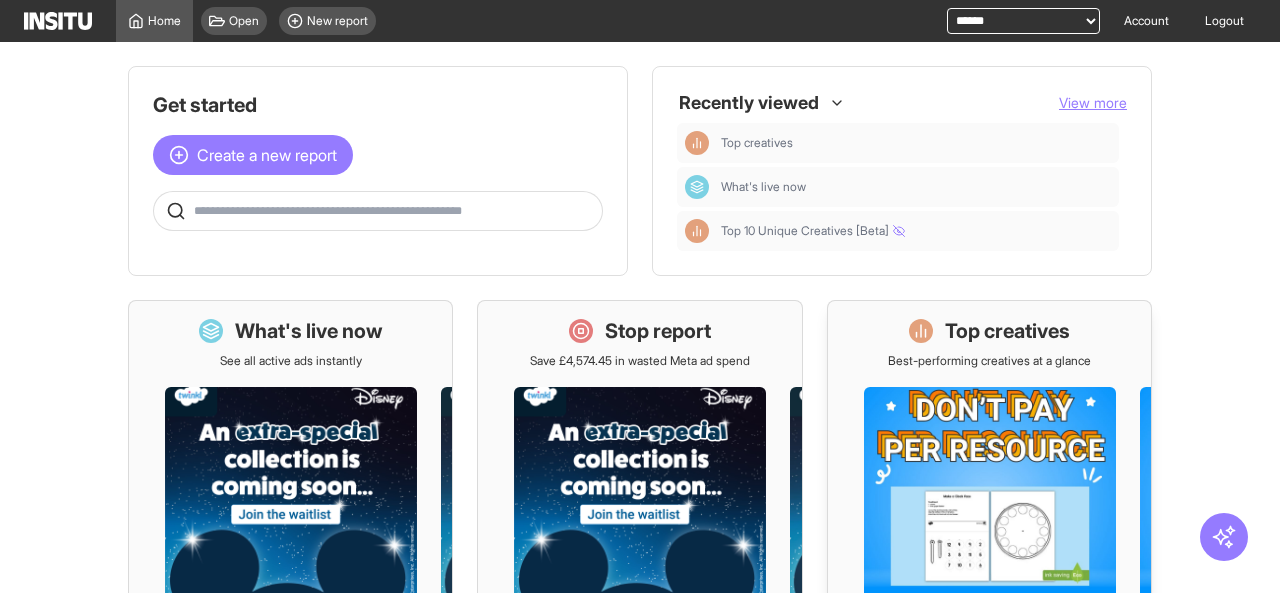 click at bounding box center (989, 548) 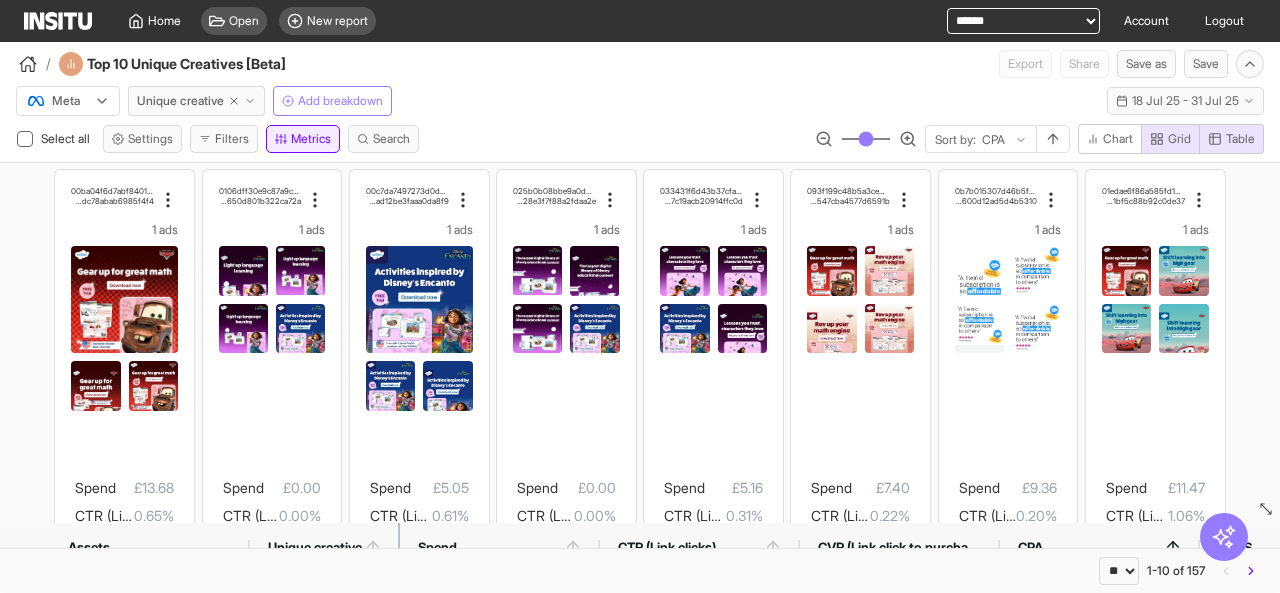 click on "Metrics" at bounding box center (303, 139) 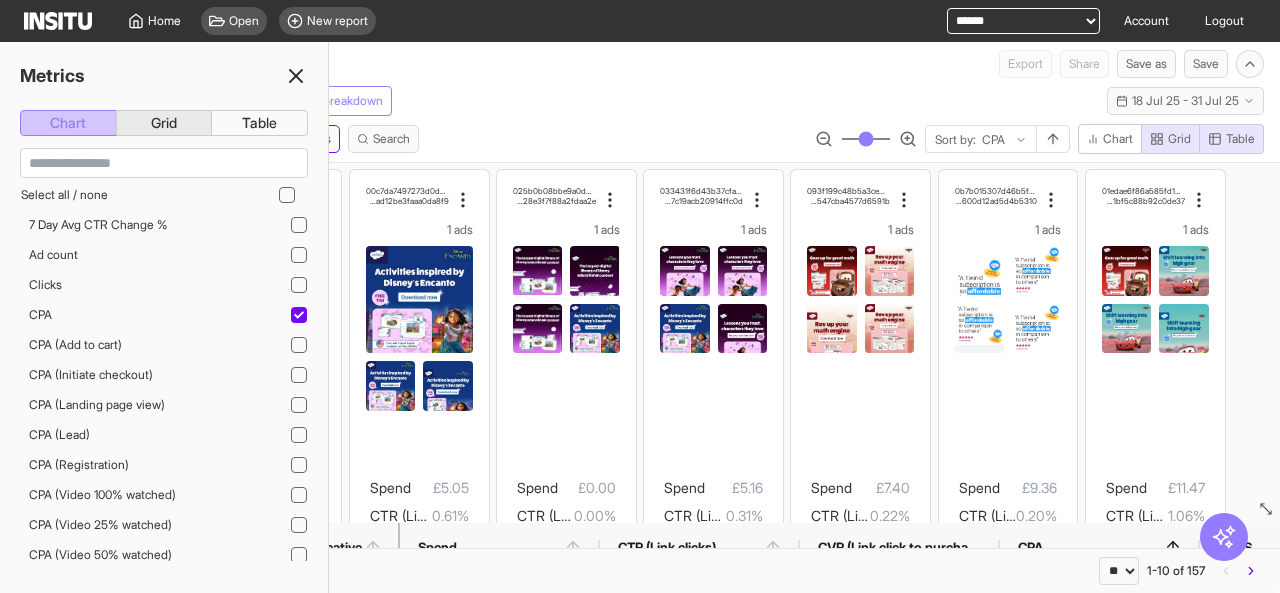 click on "Chart" at bounding box center [68, 123] 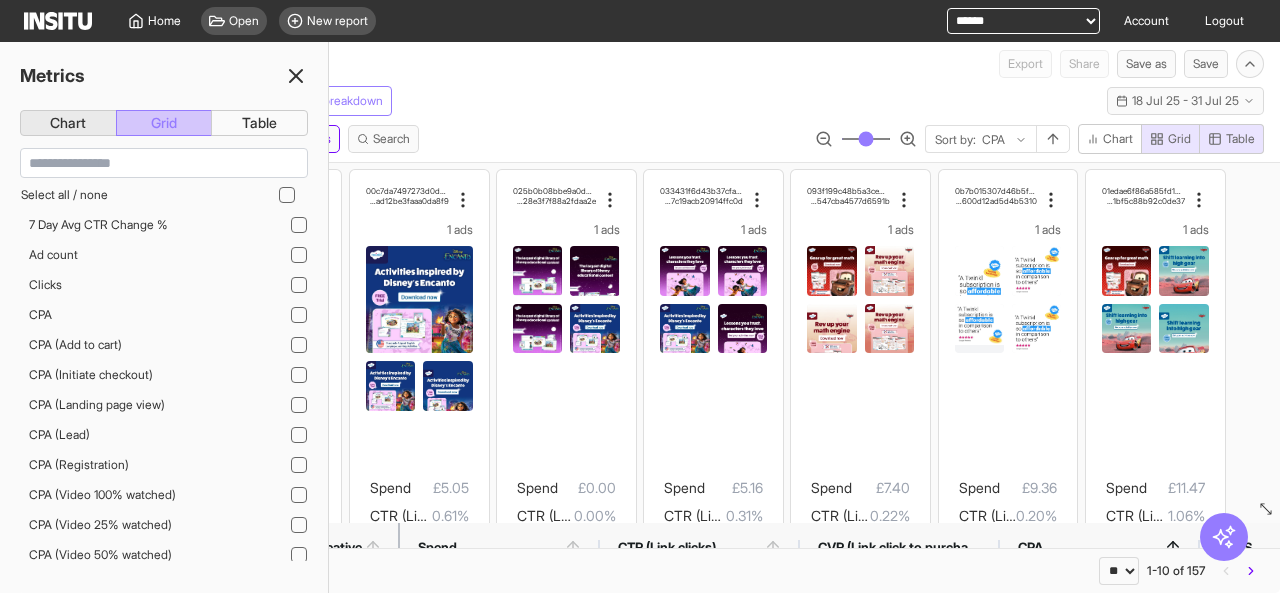 click on "Grid" at bounding box center (164, 123) 